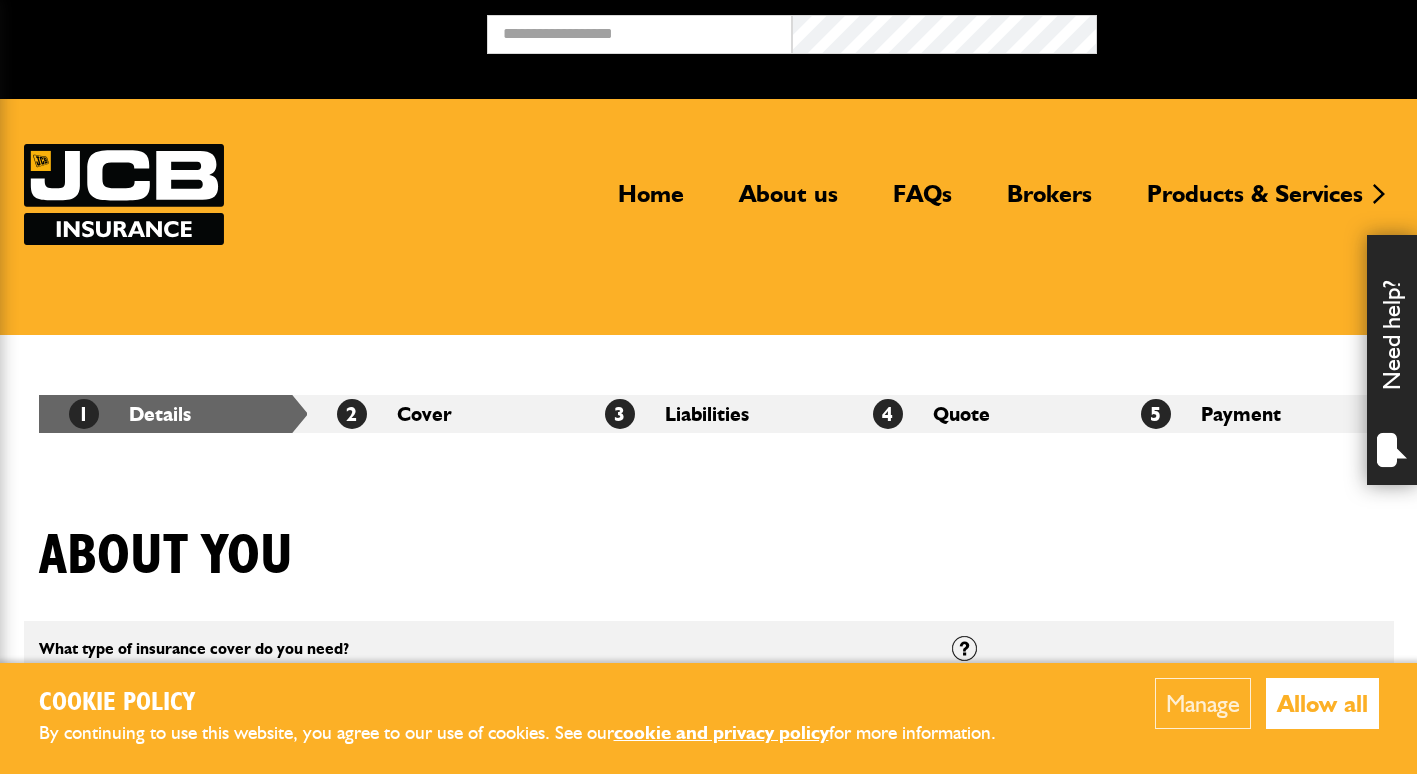 scroll, scrollTop: 0, scrollLeft: 0, axis: both 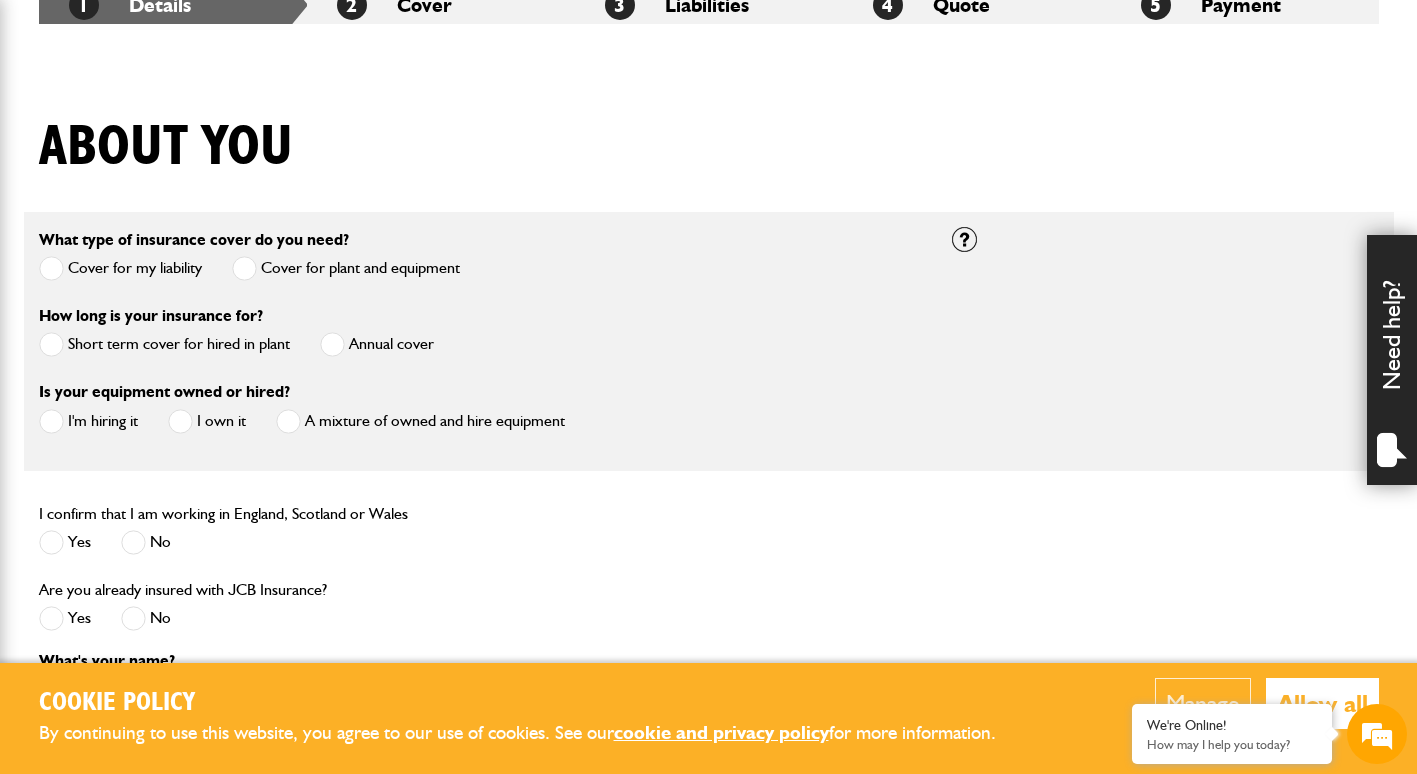 click at bounding box center (51, 344) 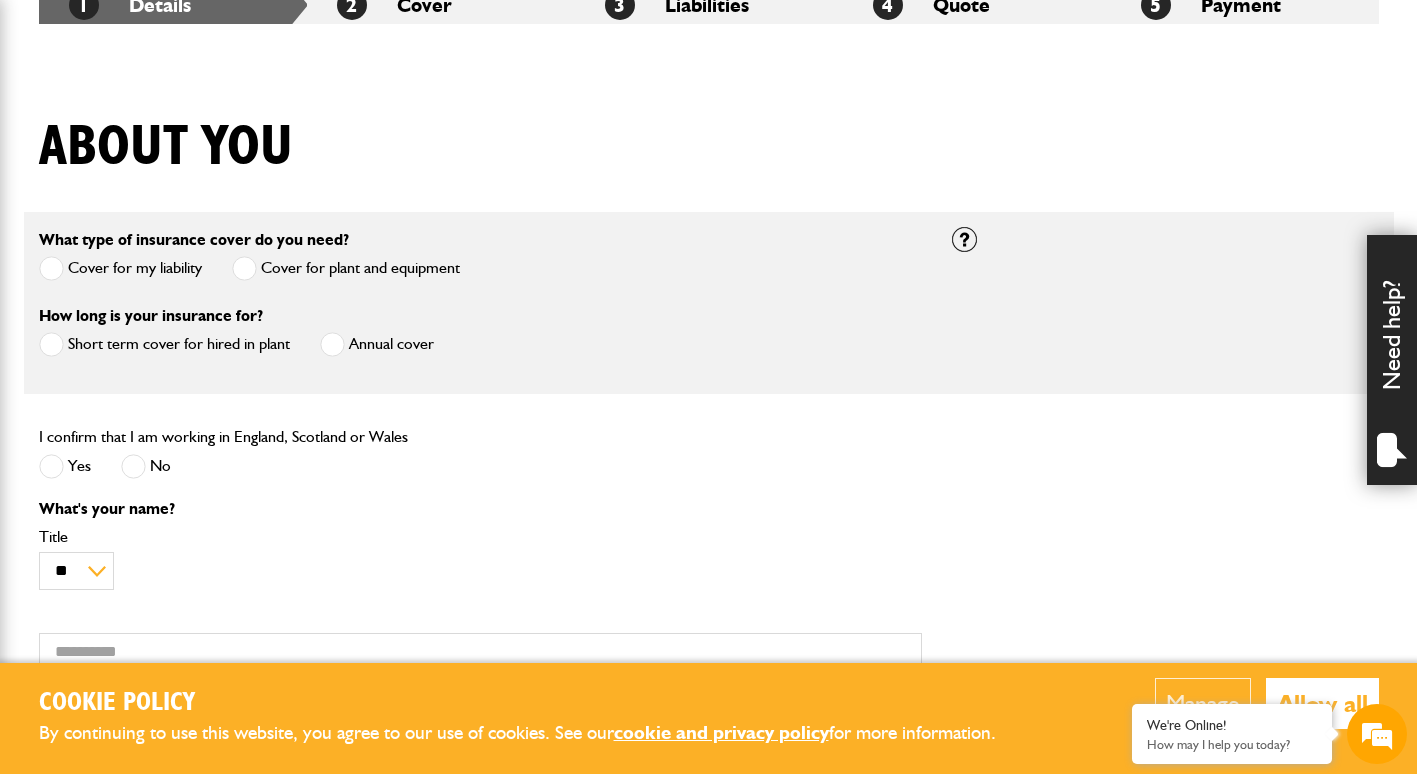 scroll, scrollTop: 0, scrollLeft: 0, axis: both 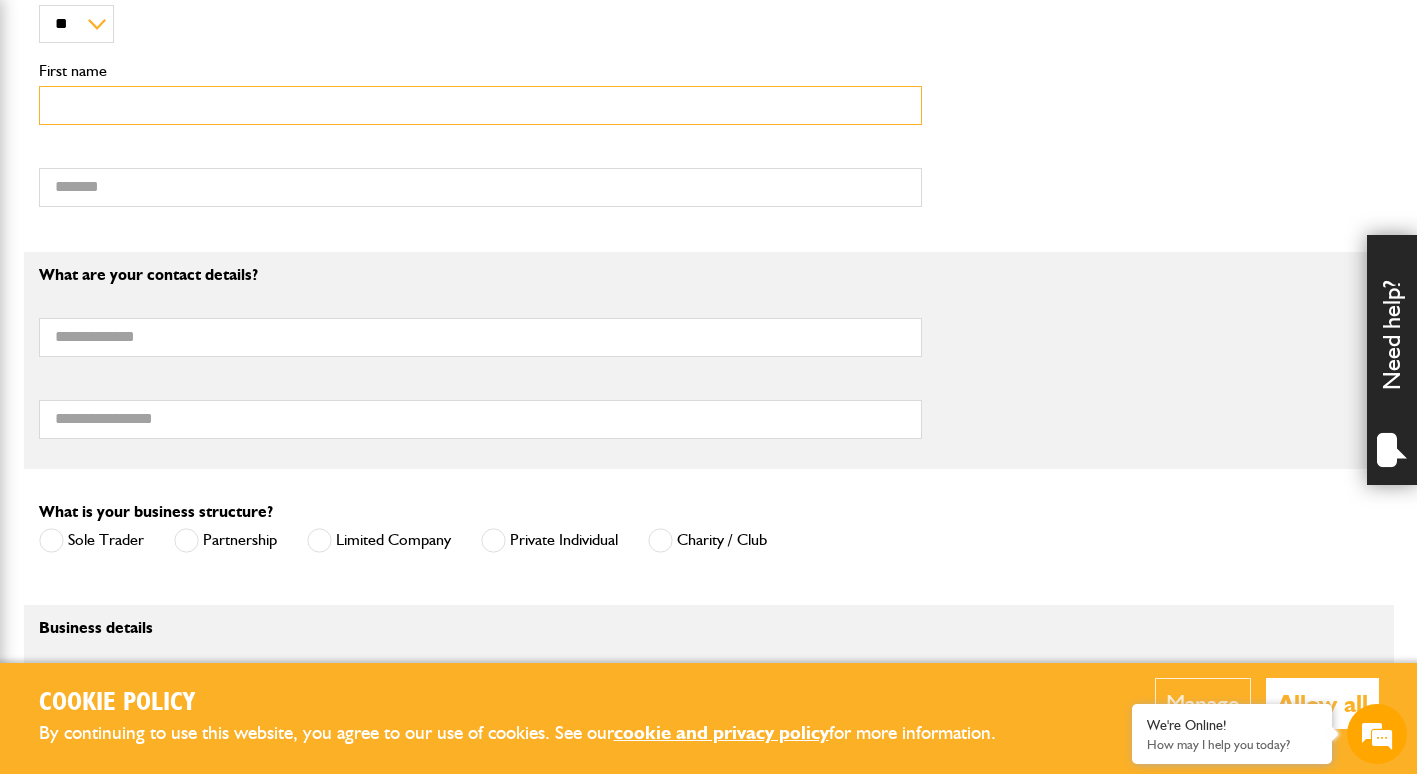 click on "First name" at bounding box center [480, 105] 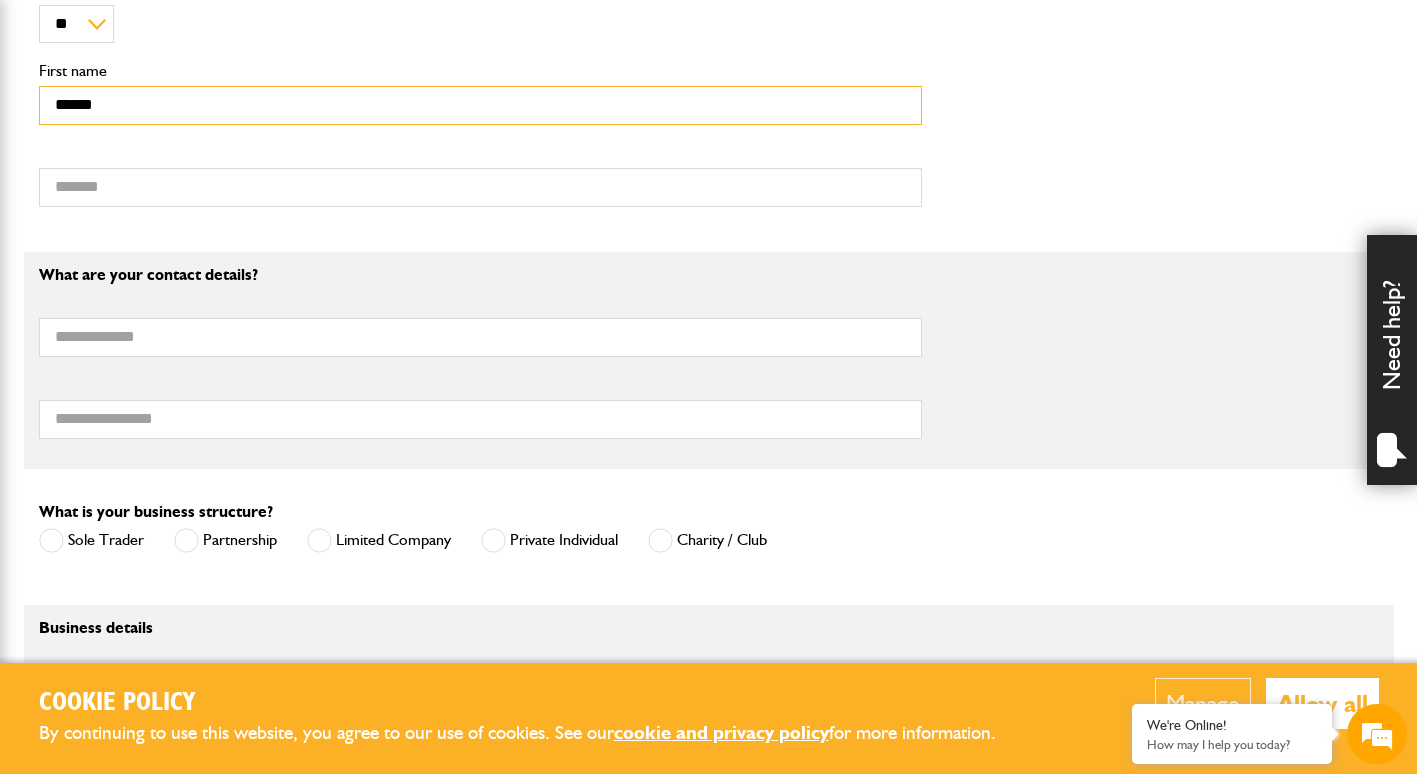 type on "******" 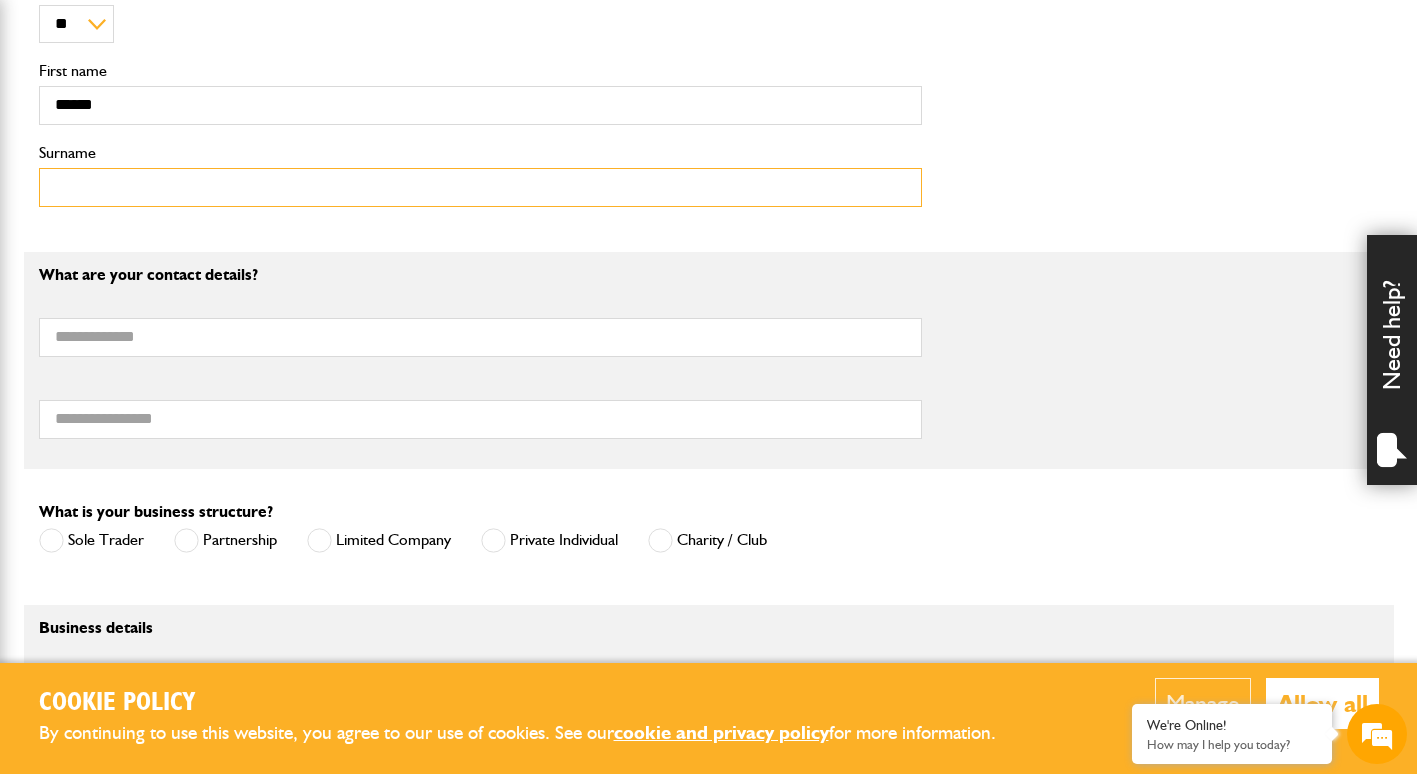 click on "Surname" at bounding box center (480, 187) 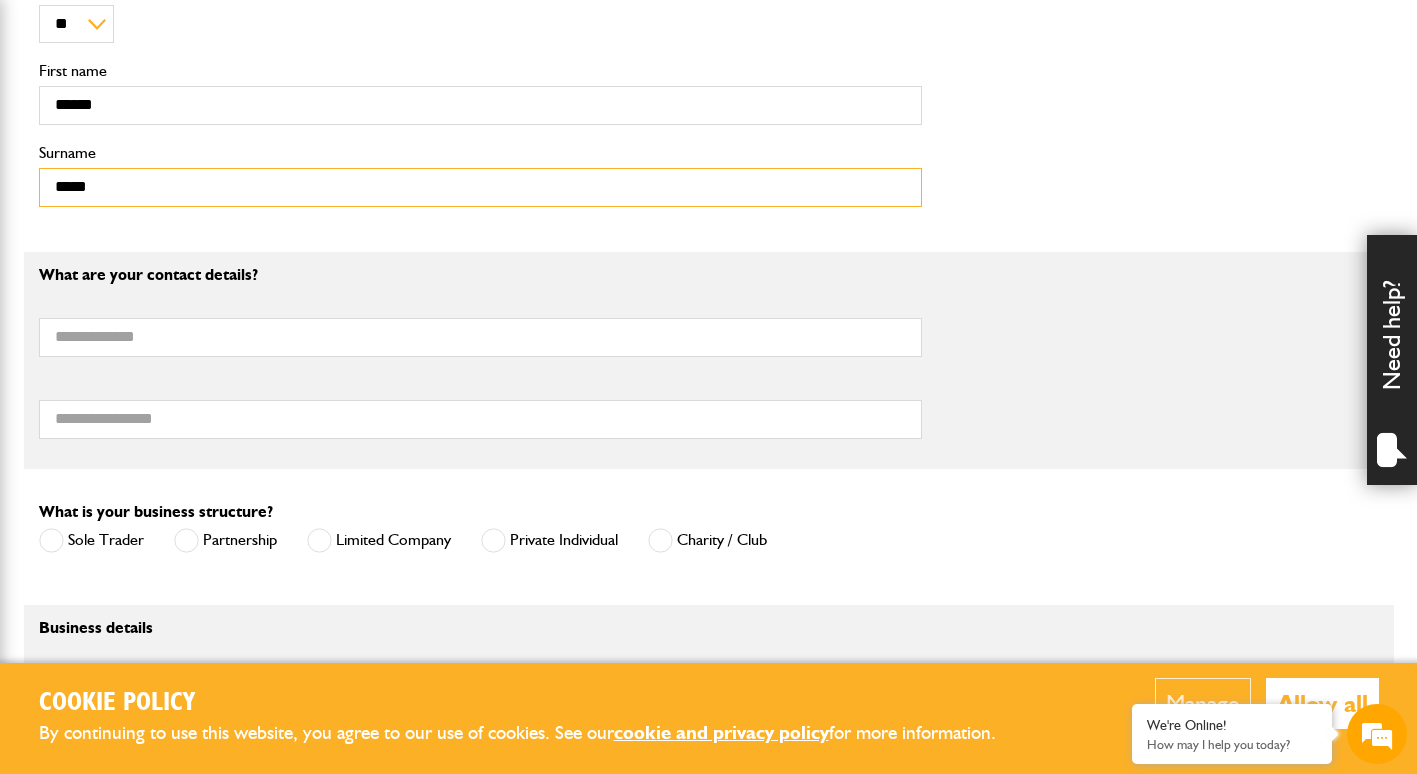 type on "*****" 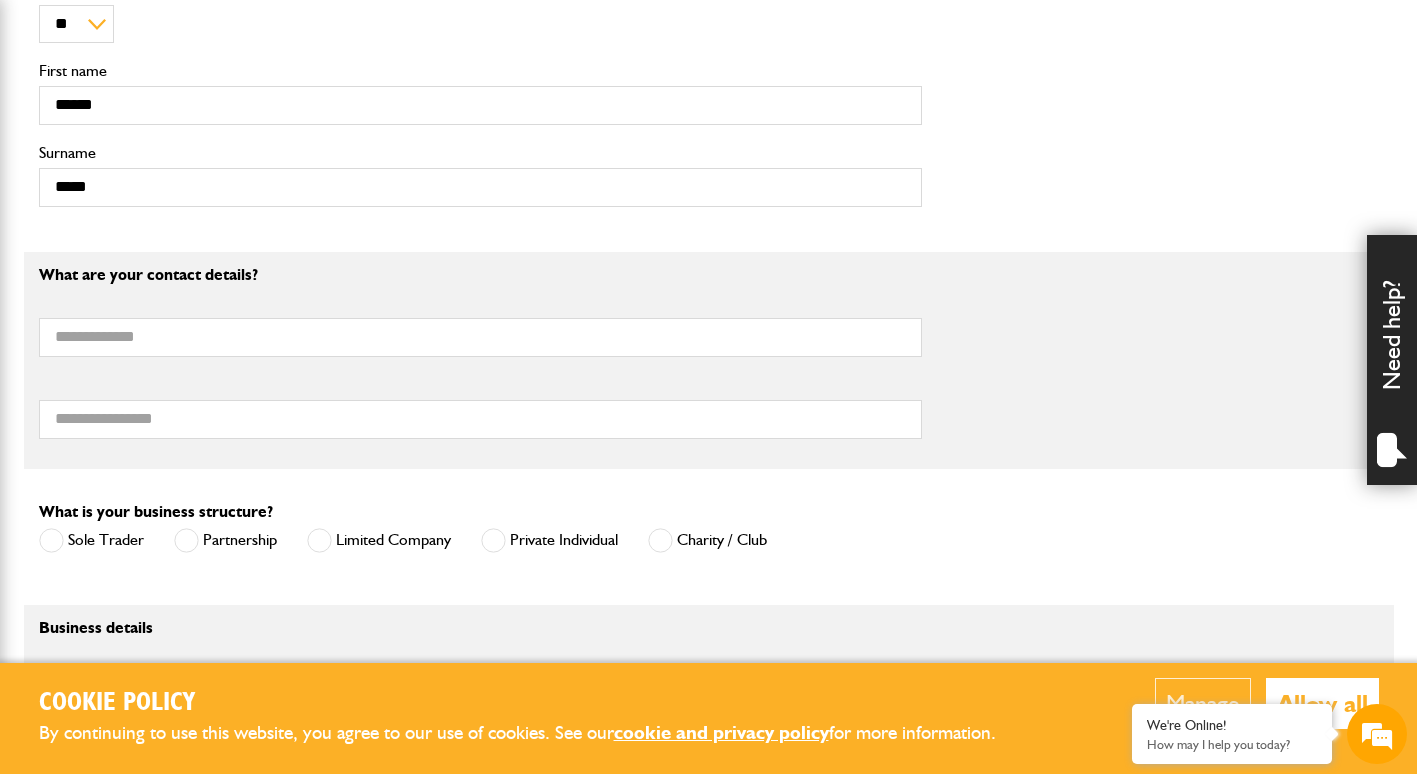 click on "What are your contact details?" at bounding box center [480, 275] 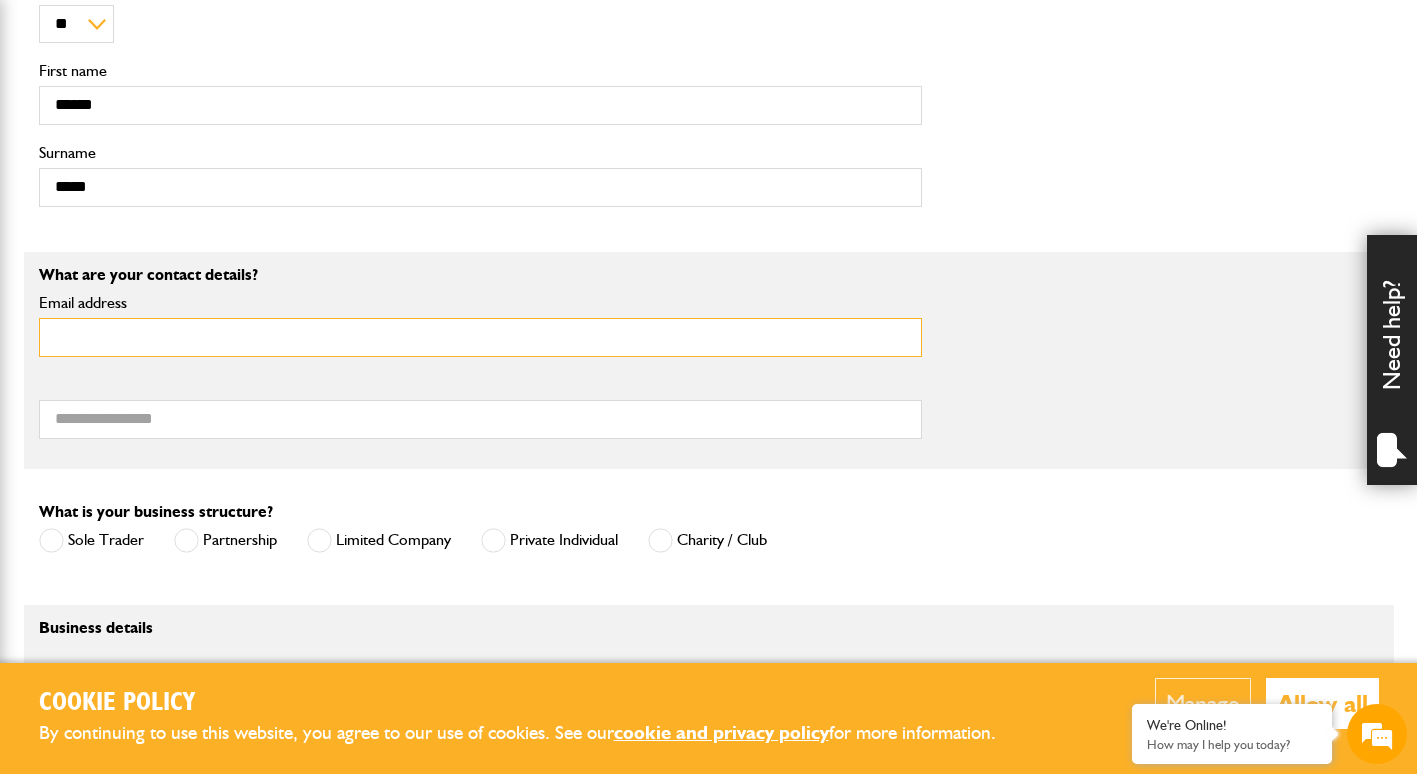click on "Email address" at bounding box center (480, 337) 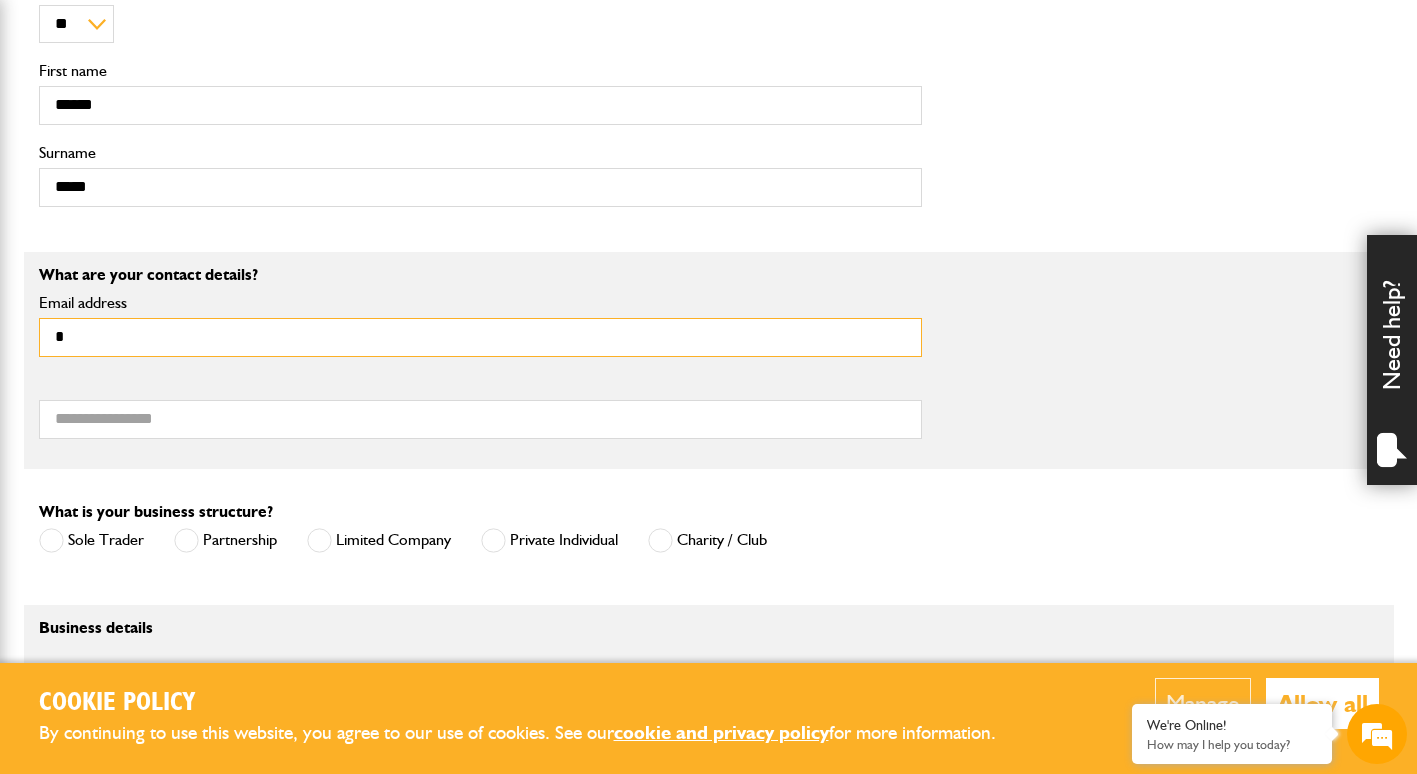 type on "**********" 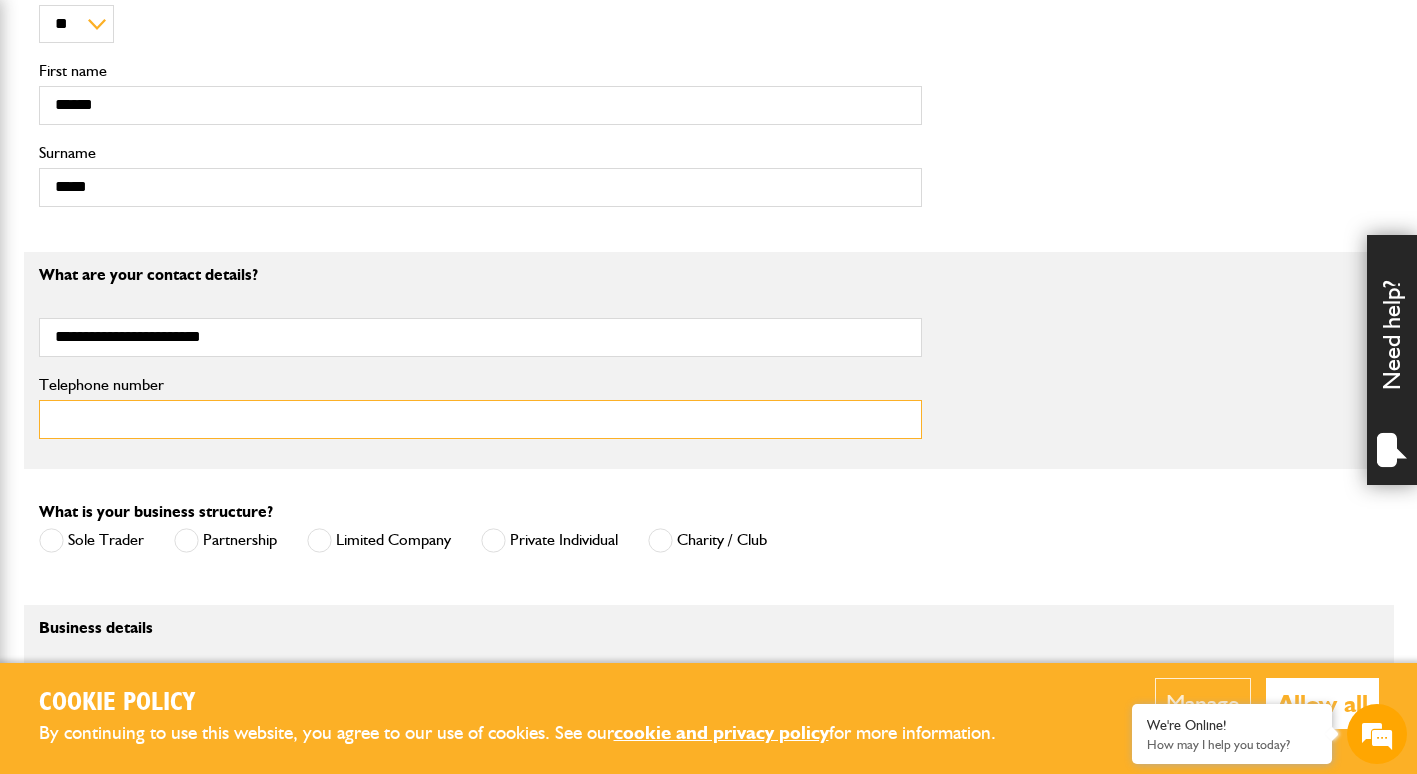 click on "Telephone number" at bounding box center [480, 419] 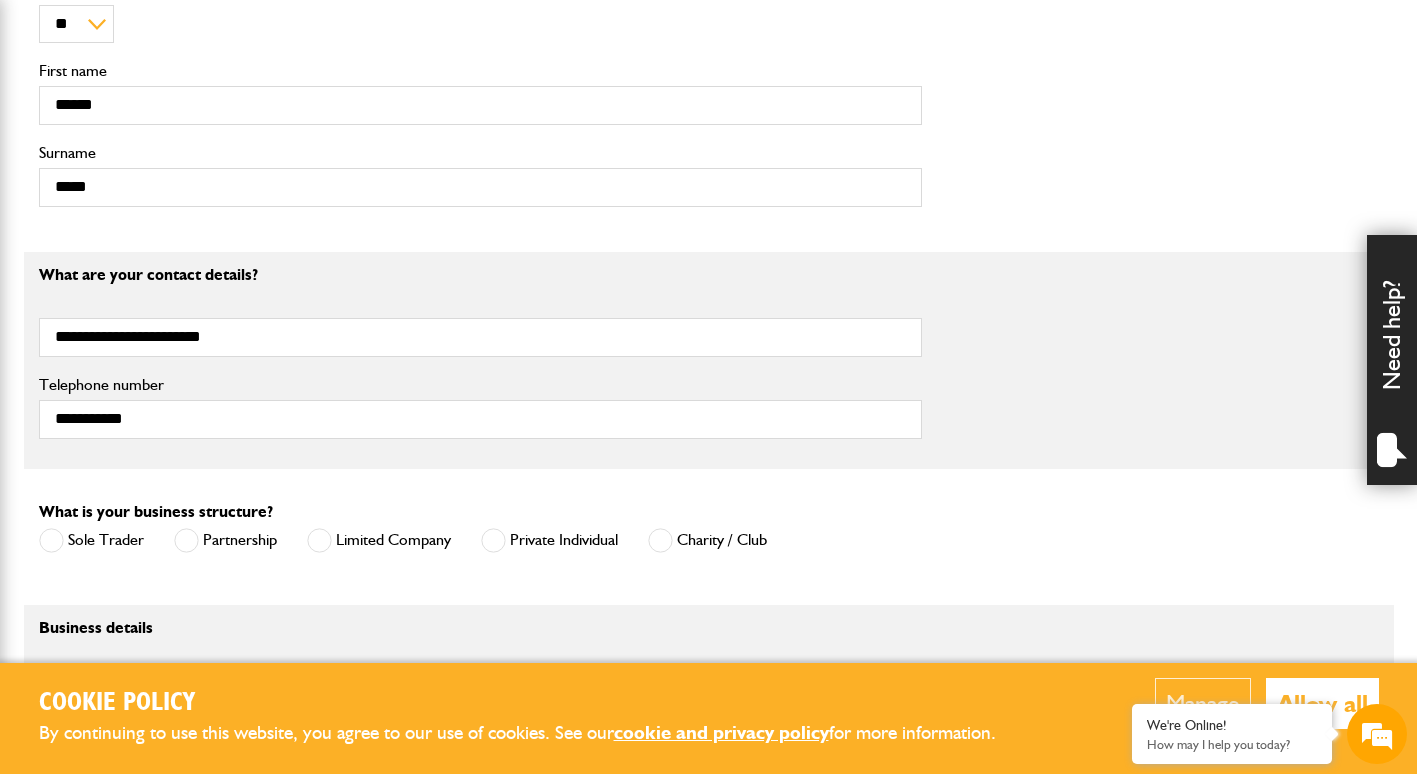 click at bounding box center (51, 540) 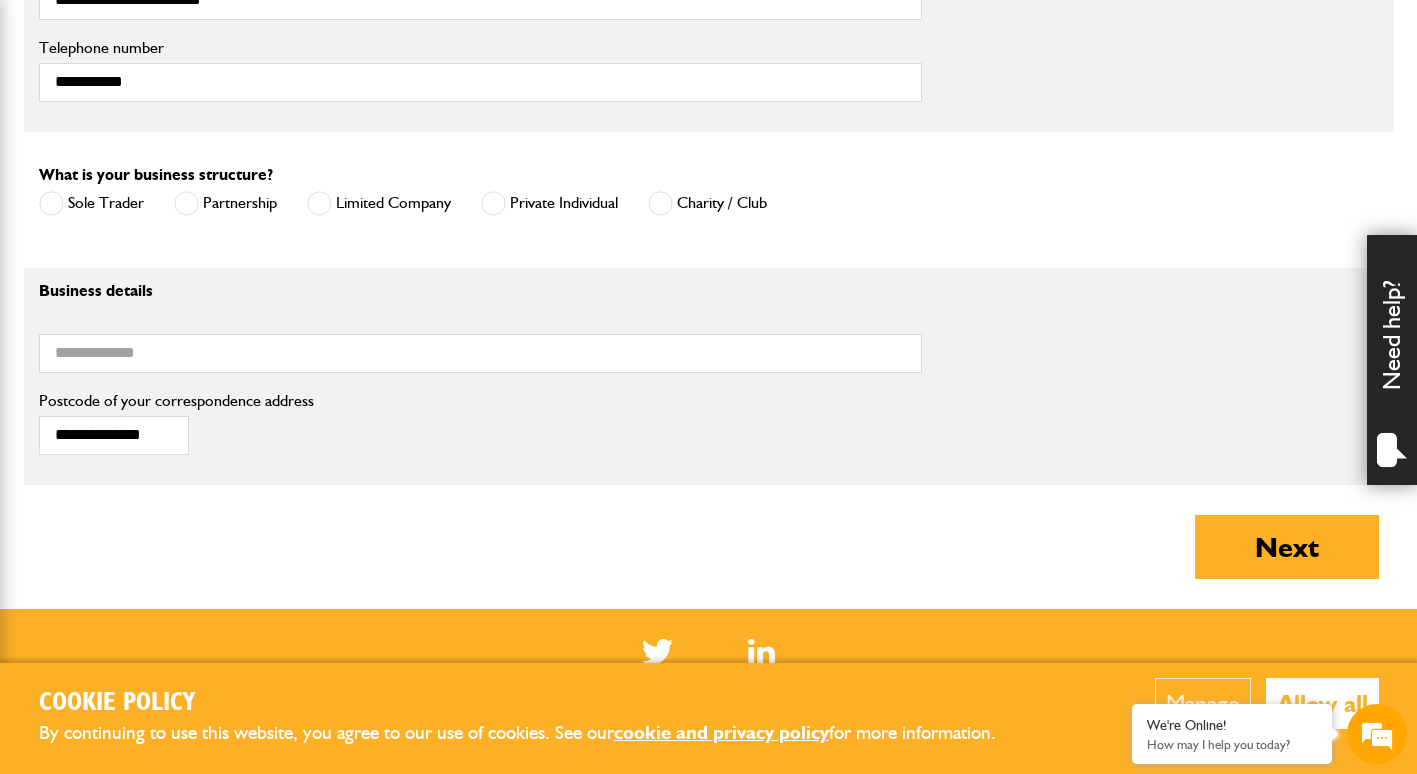 scroll, scrollTop: 1308, scrollLeft: 0, axis: vertical 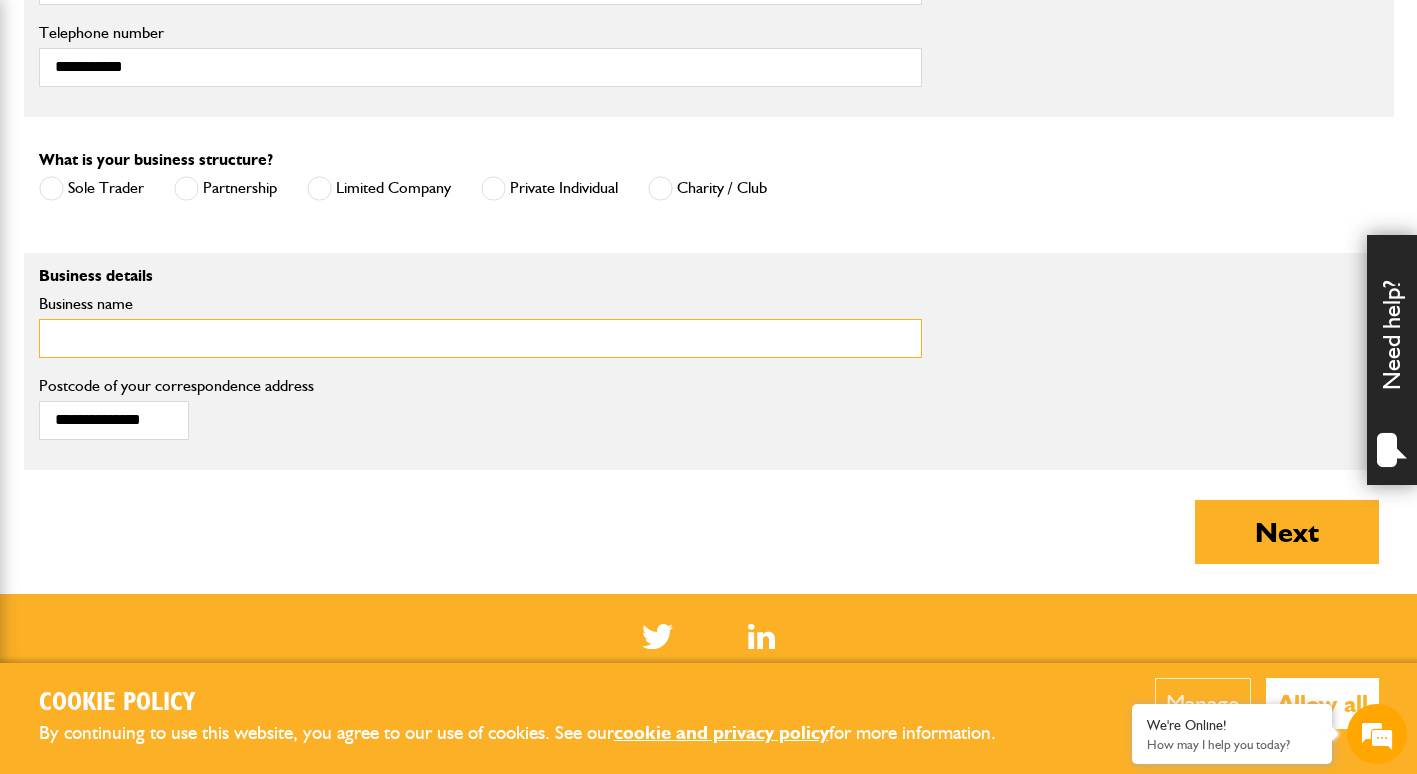 click on "Business name" at bounding box center [480, 338] 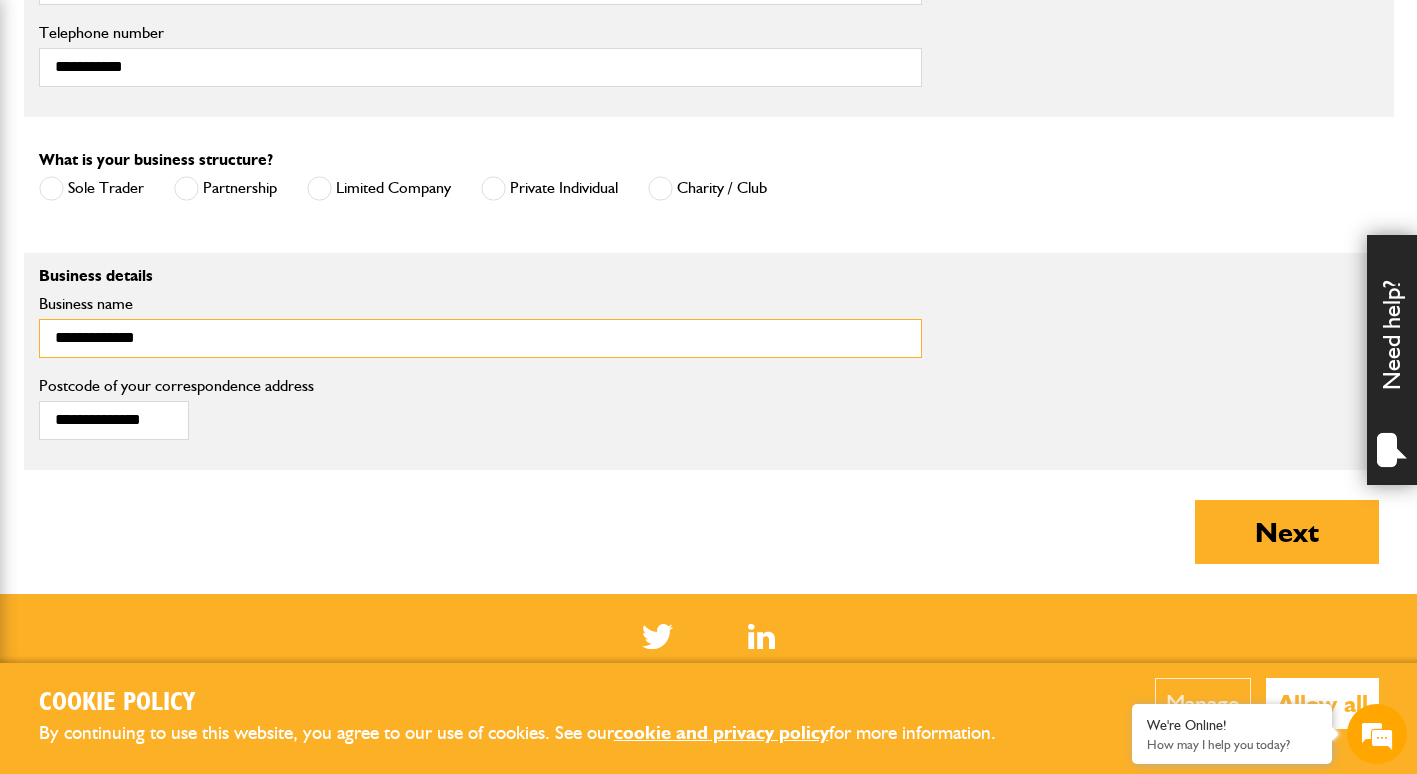 type on "**********" 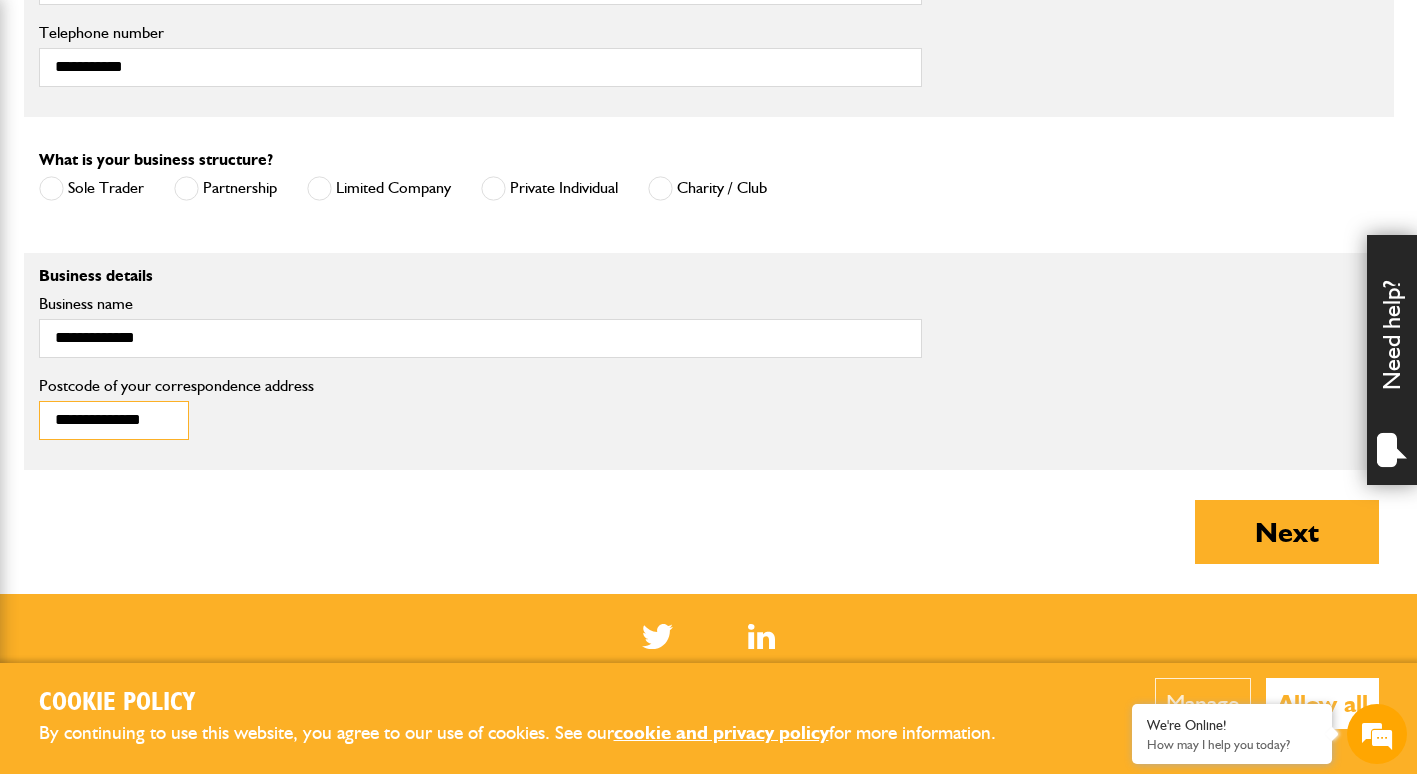 click on "**********" at bounding box center [114, 420] 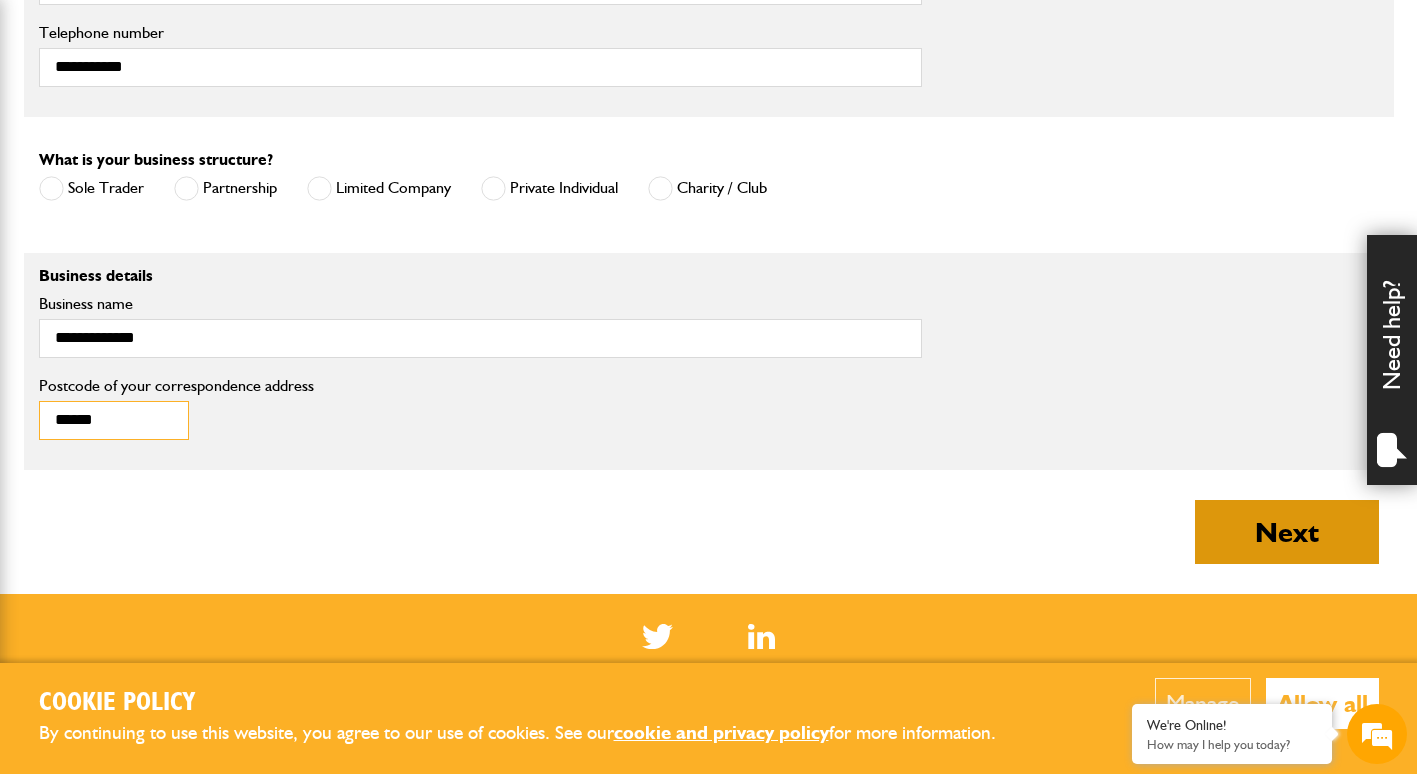 type on "******" 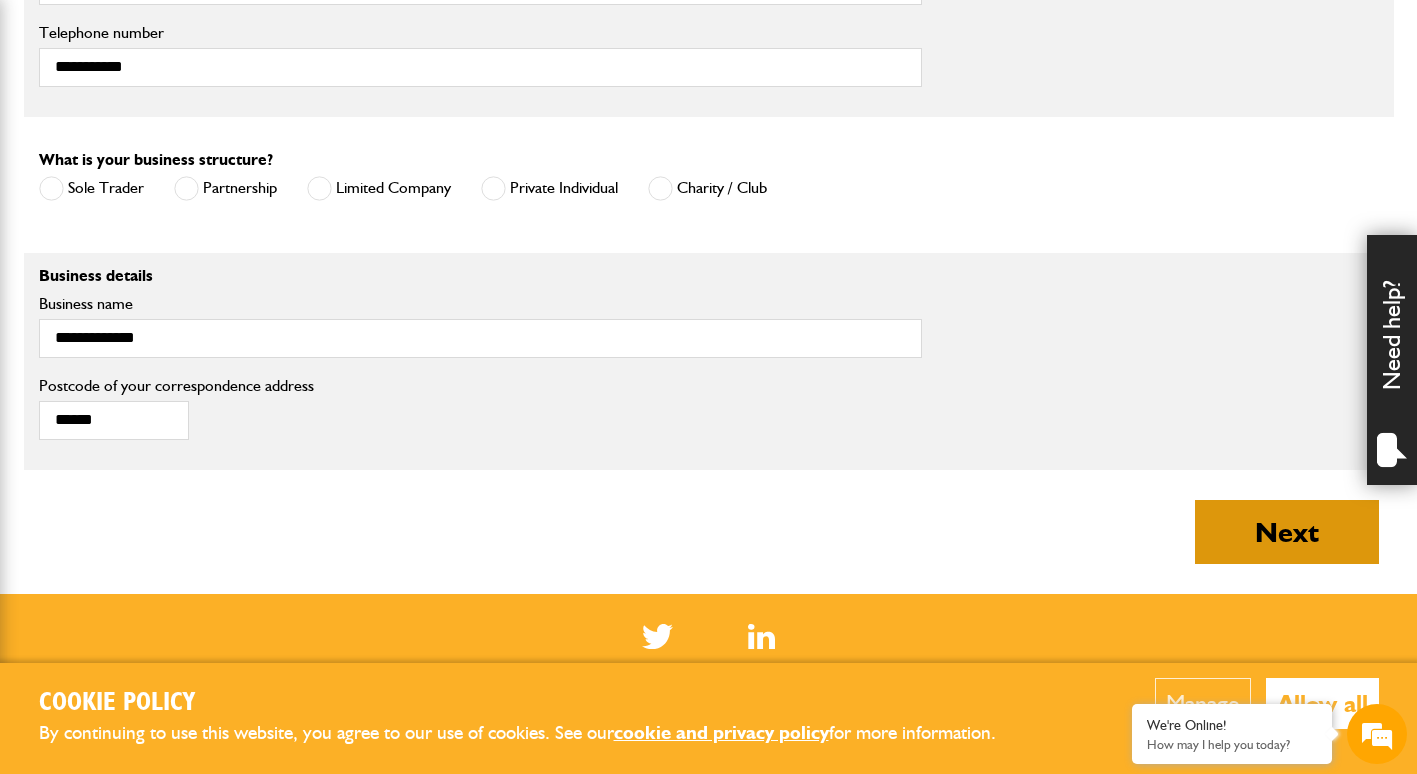 click on "Next" at bounding box center [1287, 532] 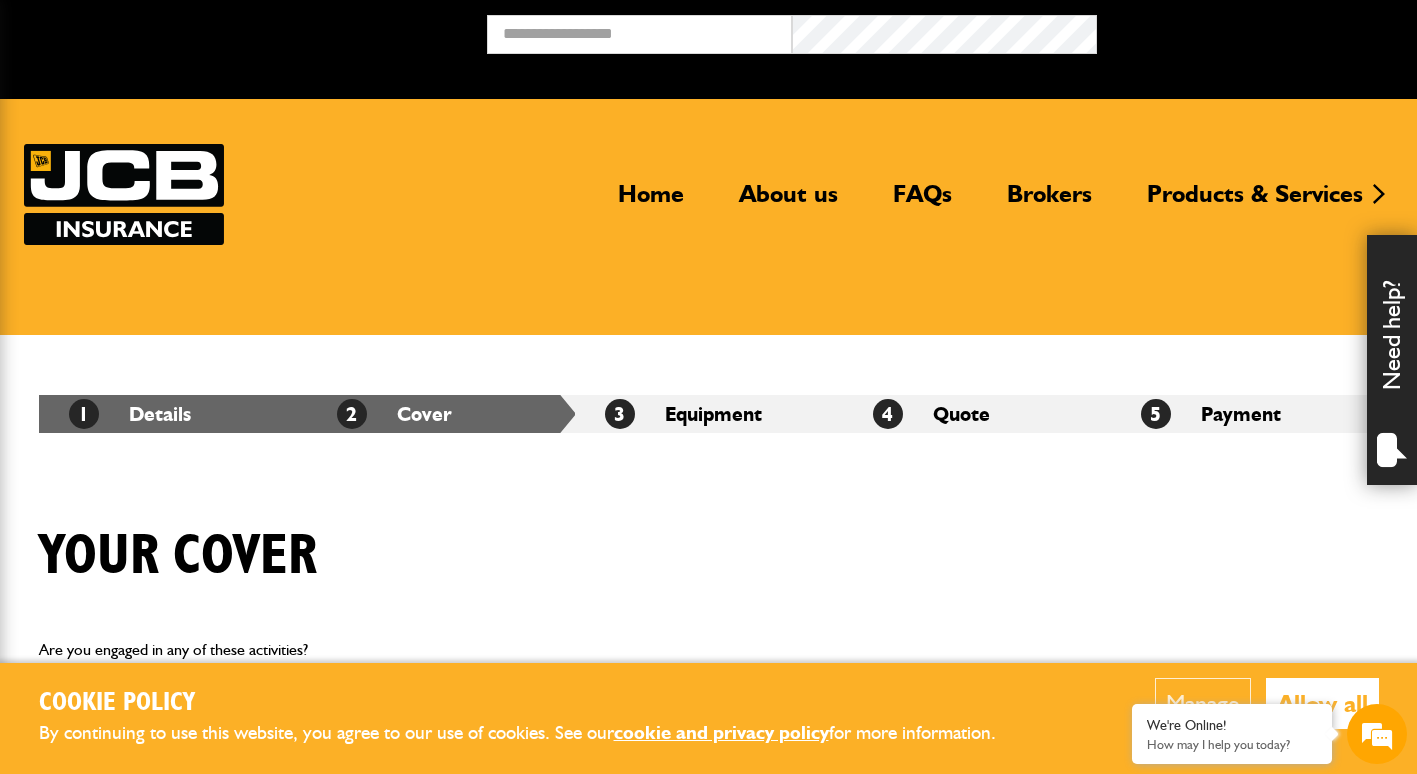 scroll, scrollTop: 0, scrollLeft: 0, axis: both 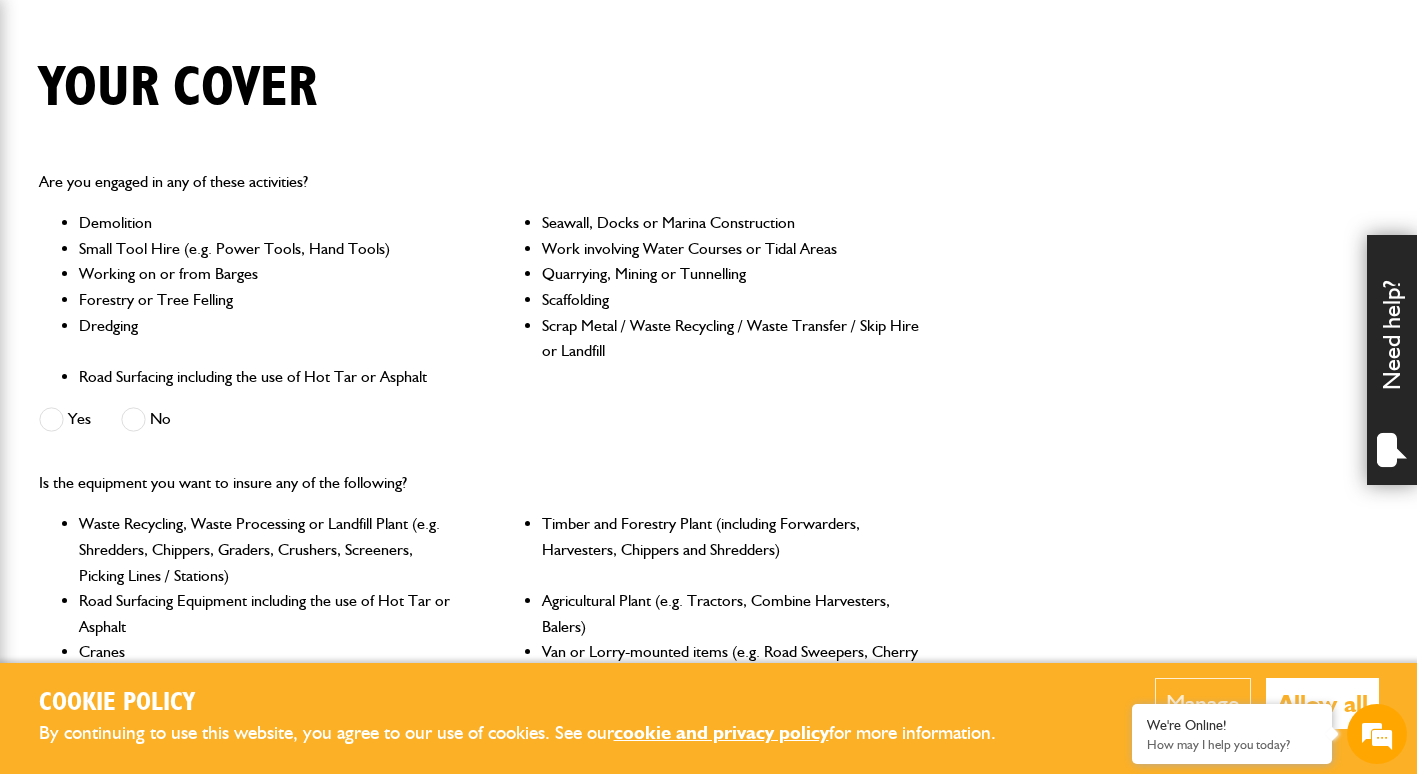 click at bounding box center [133, 419] 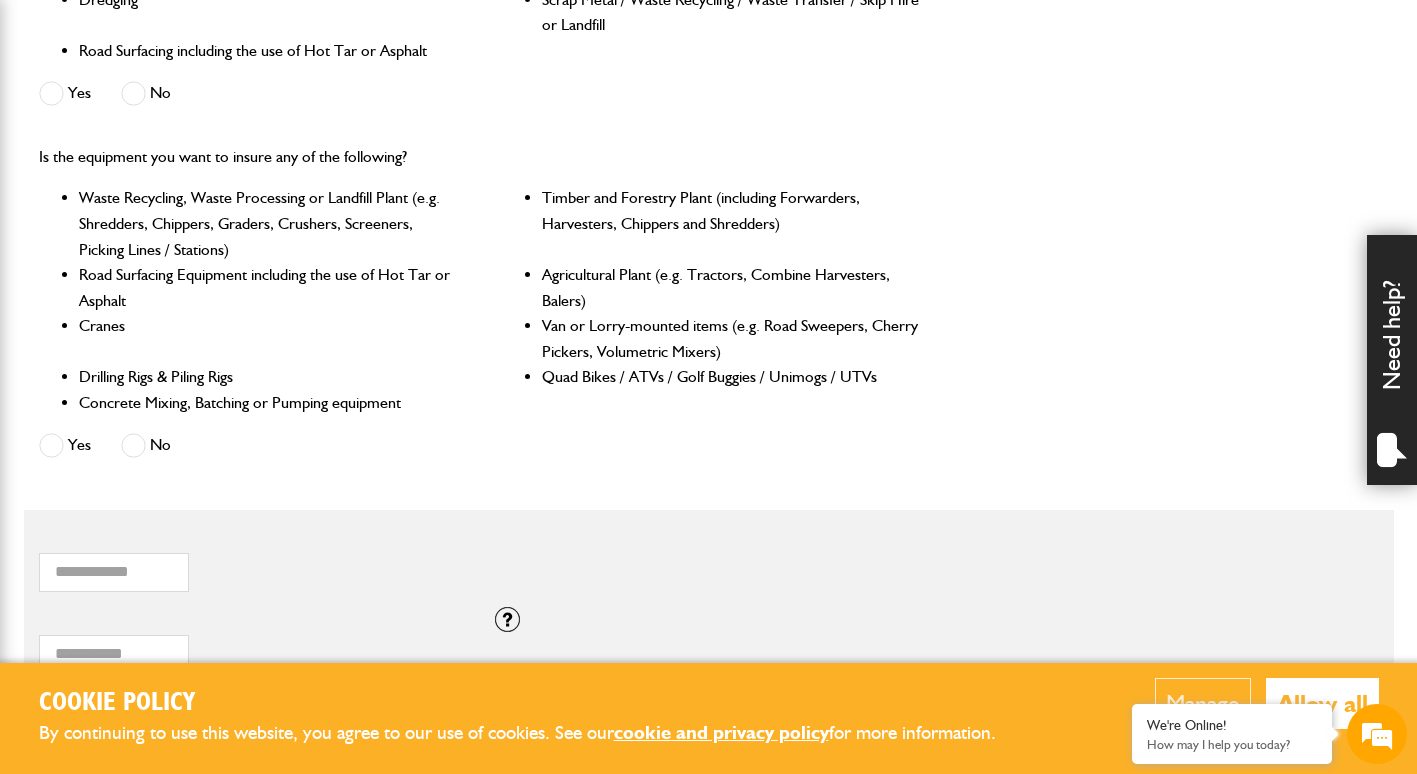scroll, scrollTop: 797, scrollLeft: 0, axis: vertical 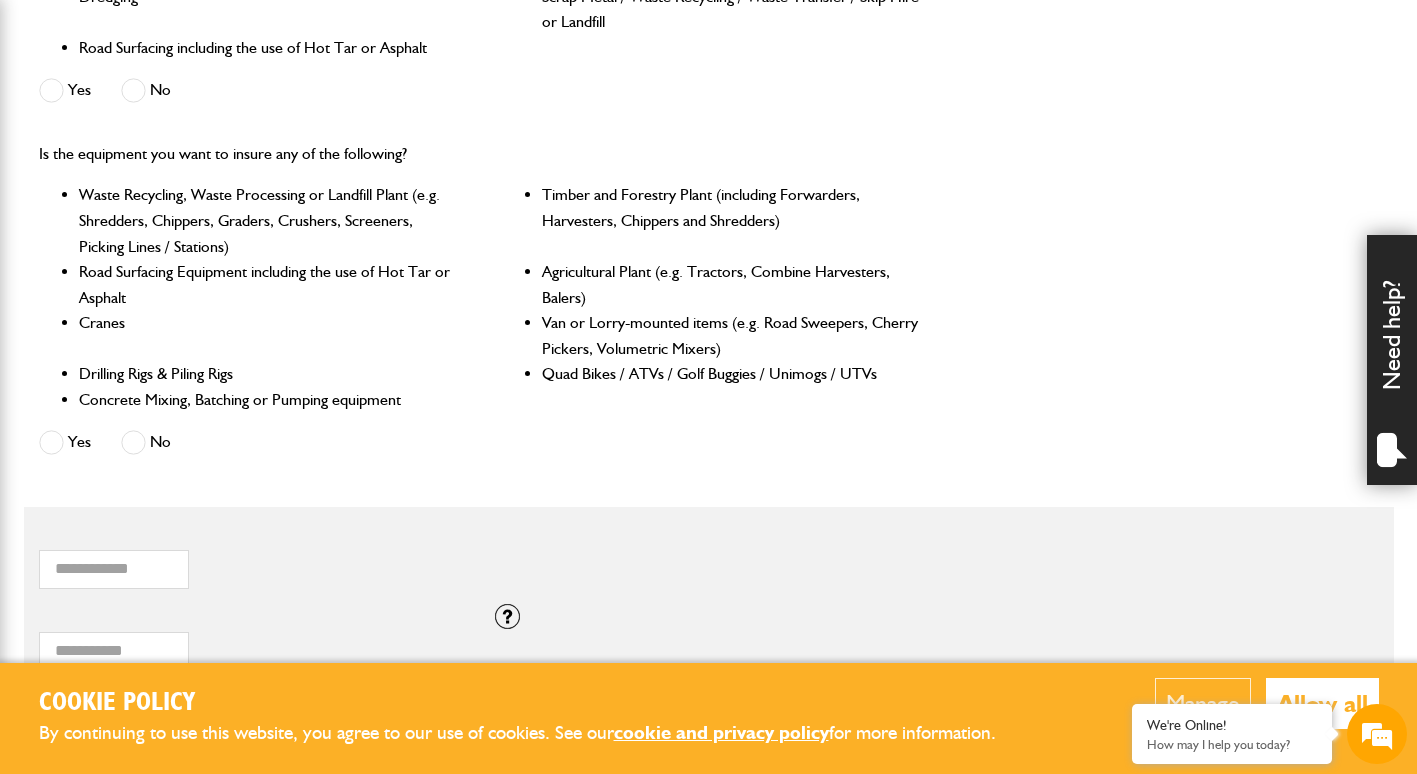 click at bounding box center [133, 442] 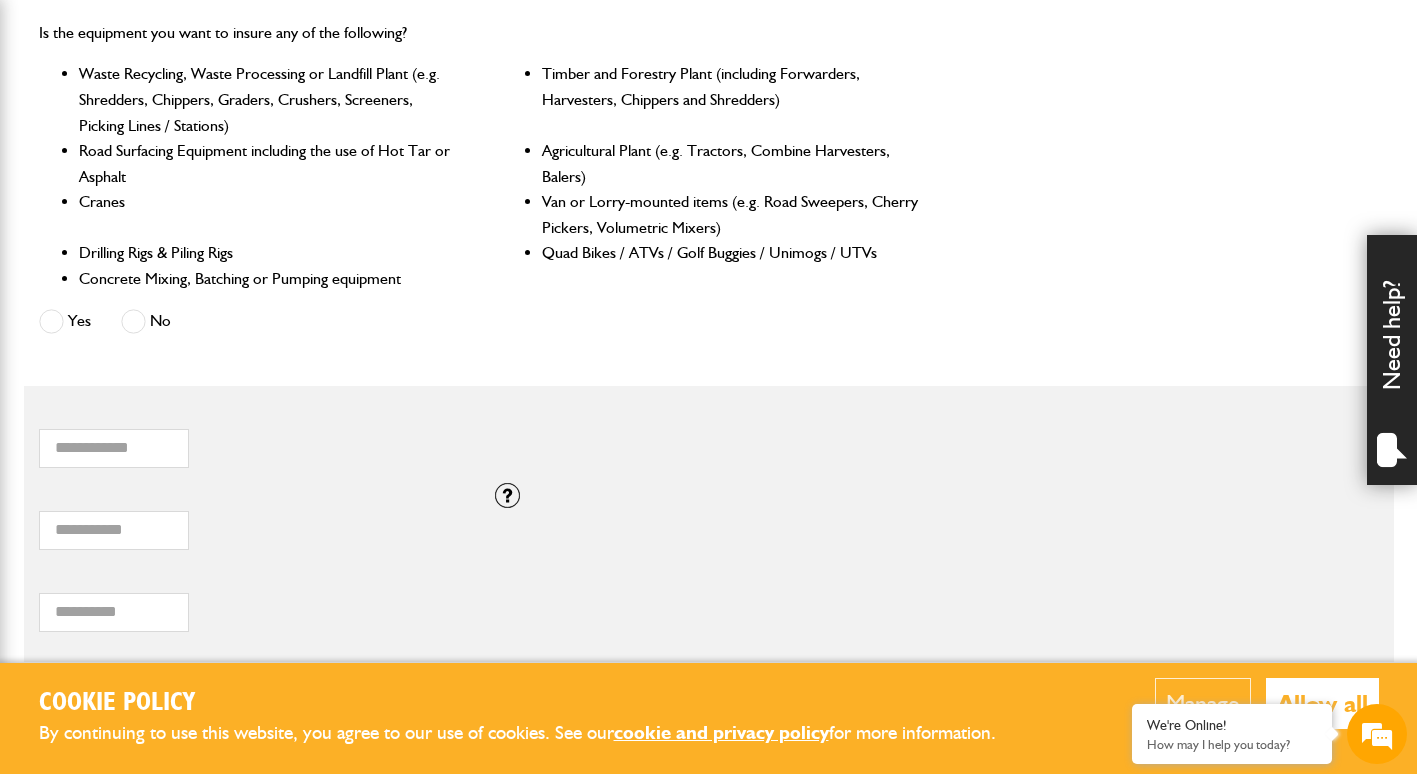 scroll, scrollTop: 999, scrollLeft: 0, axis: vertical 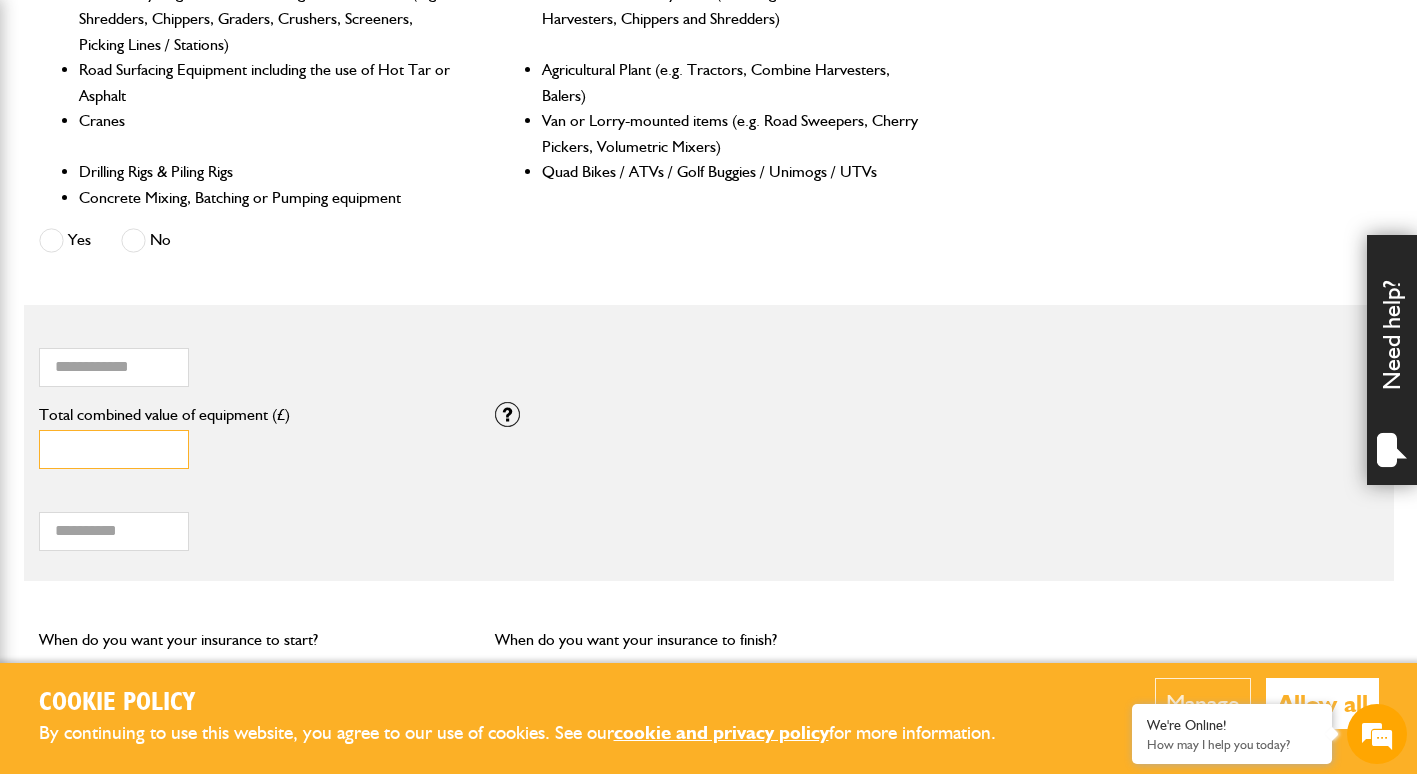 click on "*" at bounding box center (114, 449) 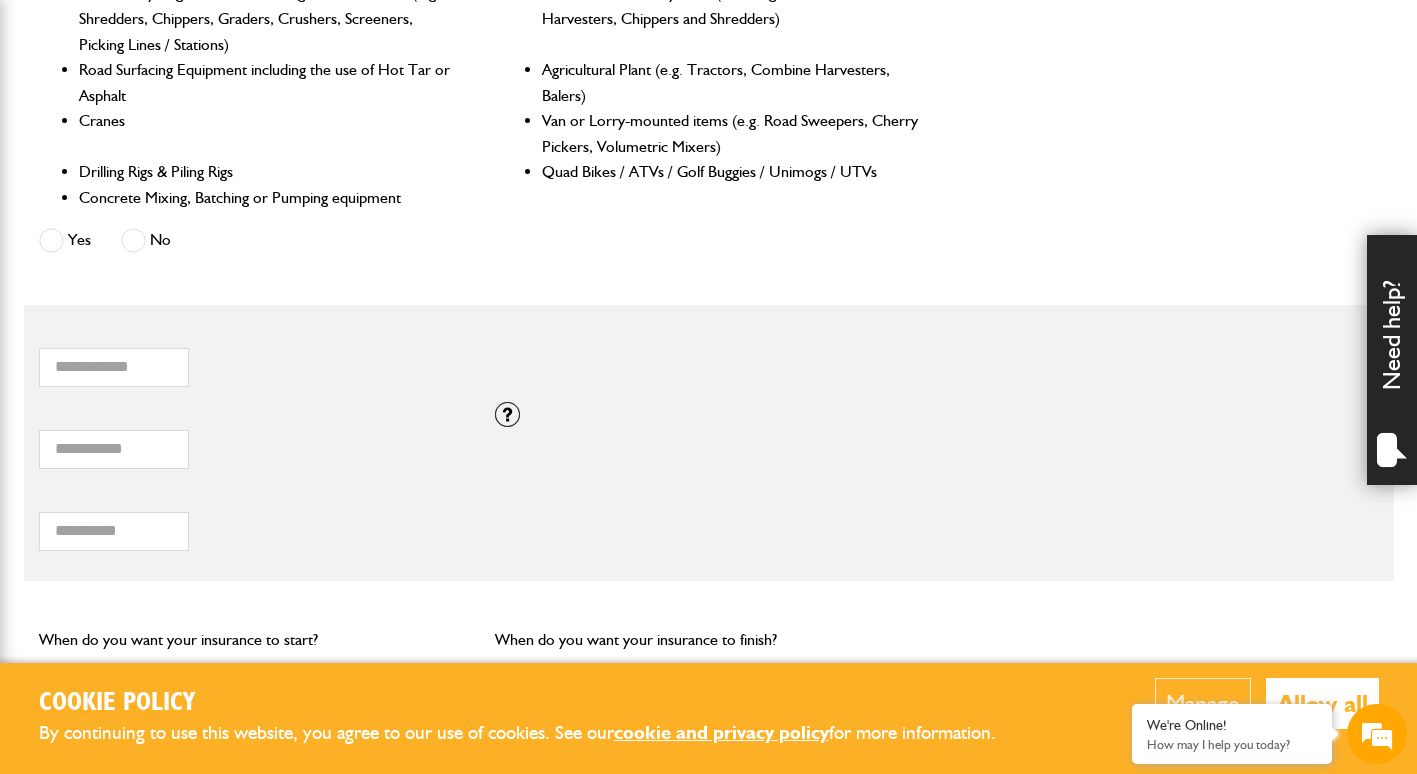 click on "Total hiring fees
Please enter a minimum value of 25 for total hiring fees." at bounding box center (252, 520) 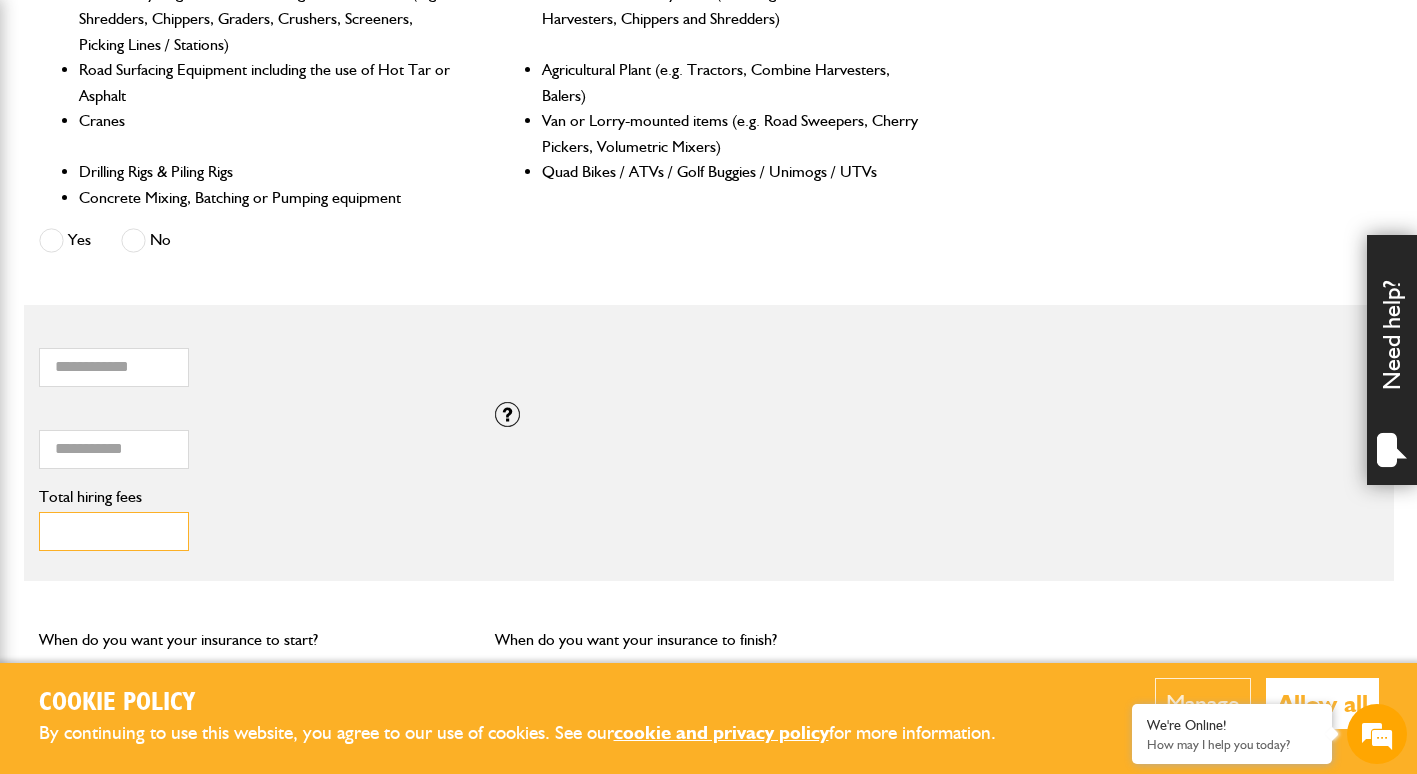 click on "**" at bounding box center [114, 531] 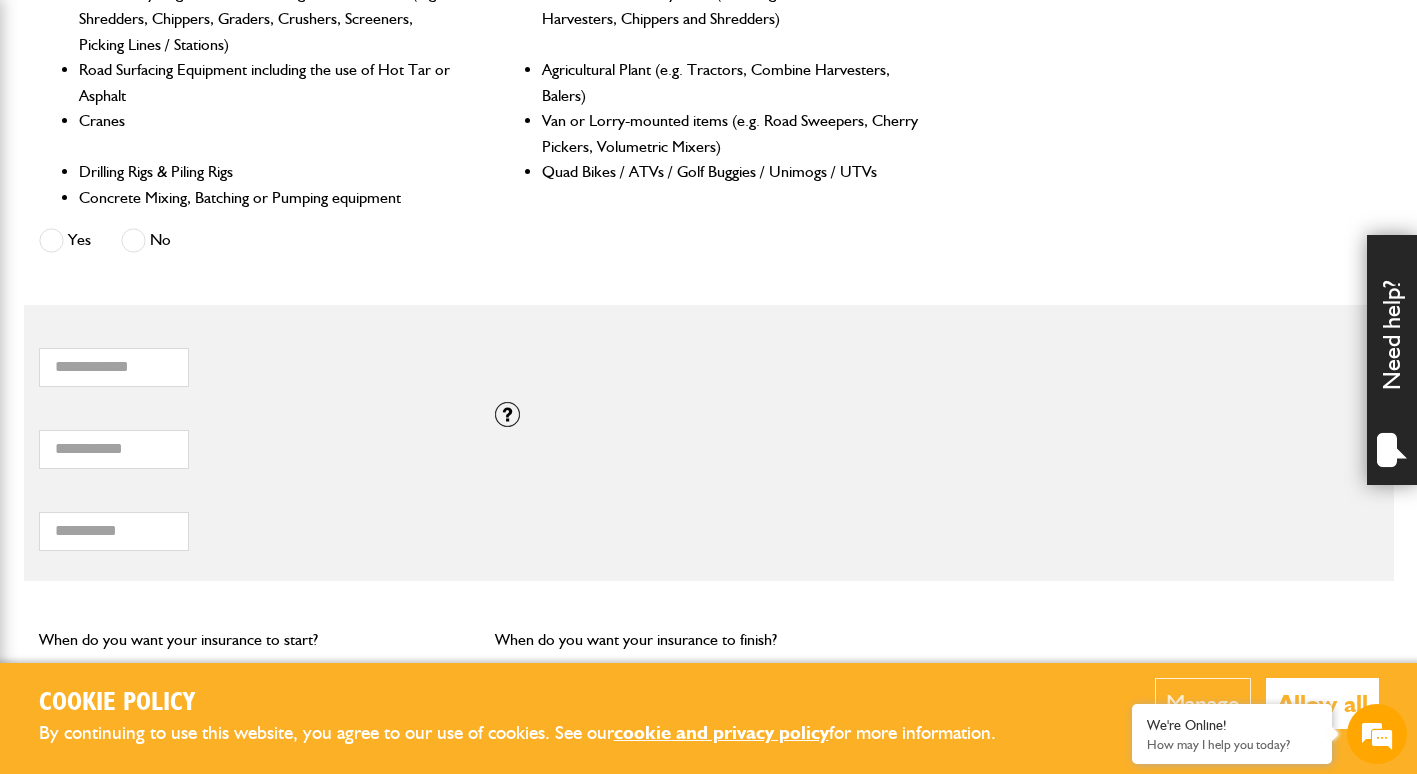click on "Total hiring fees" at bounding box center (252, 497) 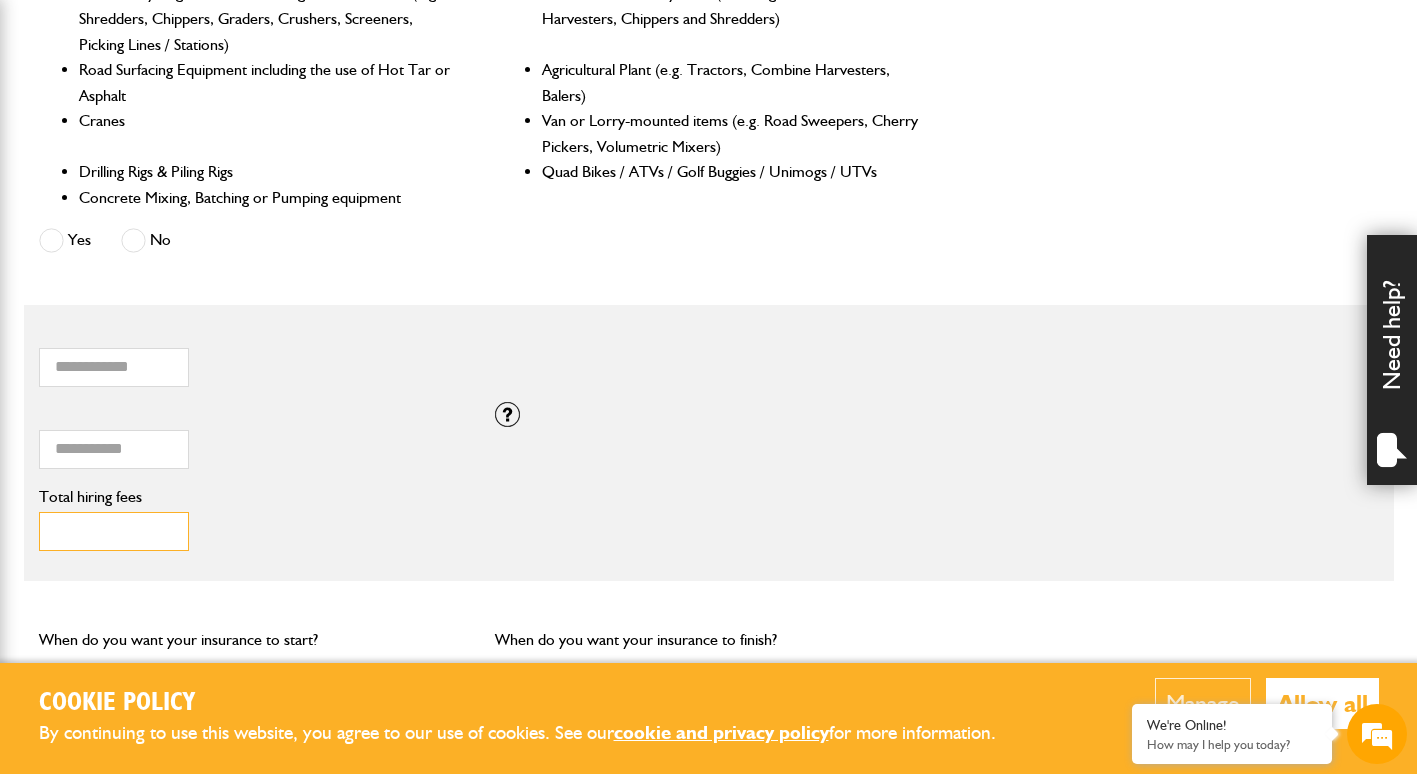 click on "****" at bounding box center [114, 531] 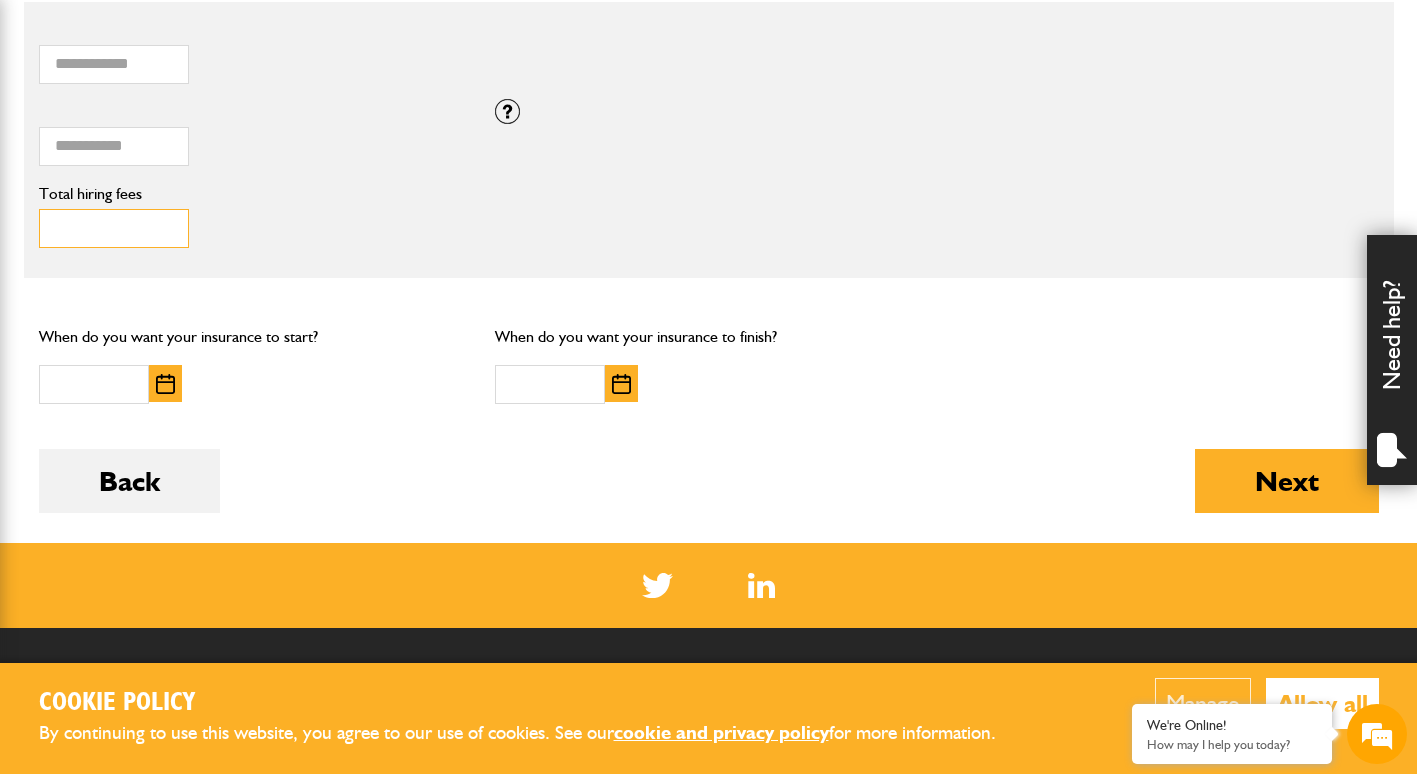 scroll, scrollTop: 1318, scrollLeft: 0, axis: vertical 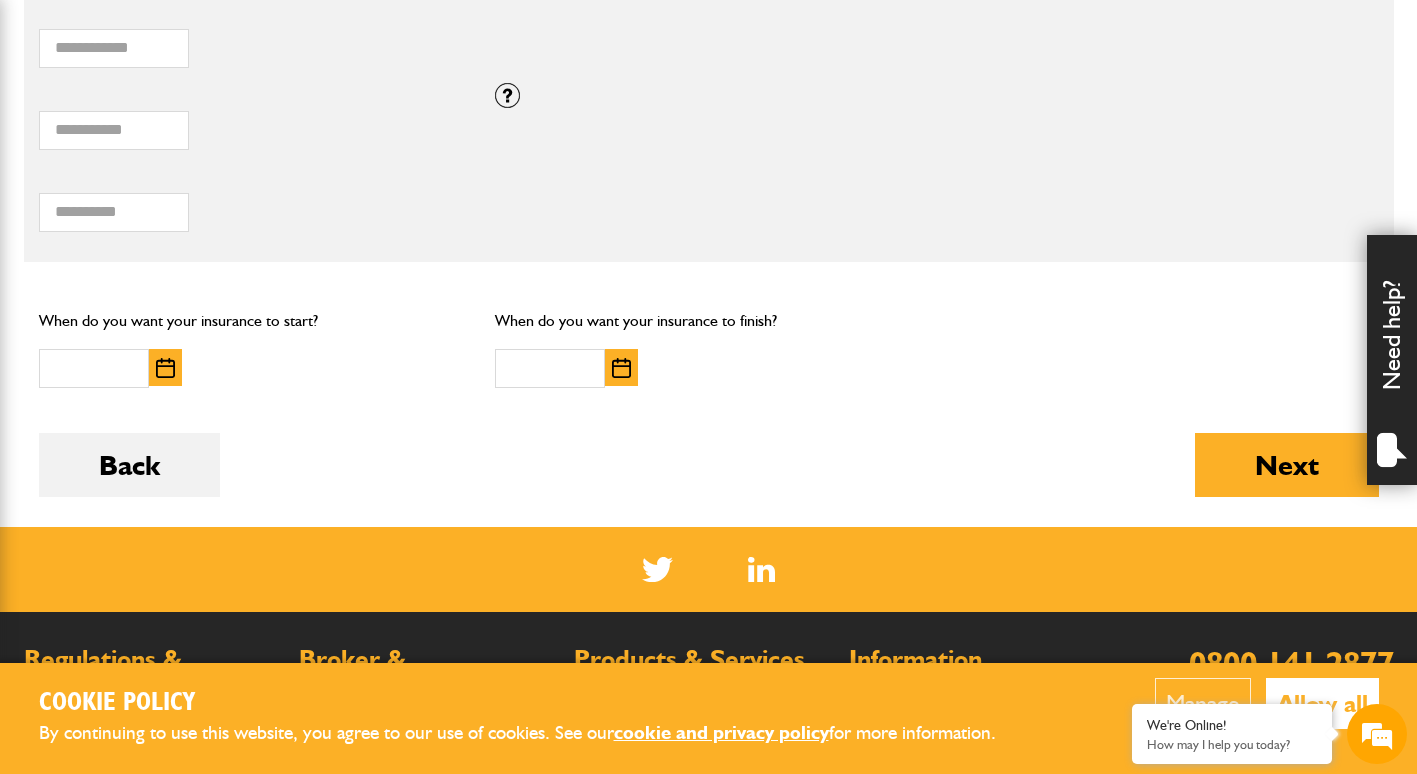 click at bounding box center (165, 368) 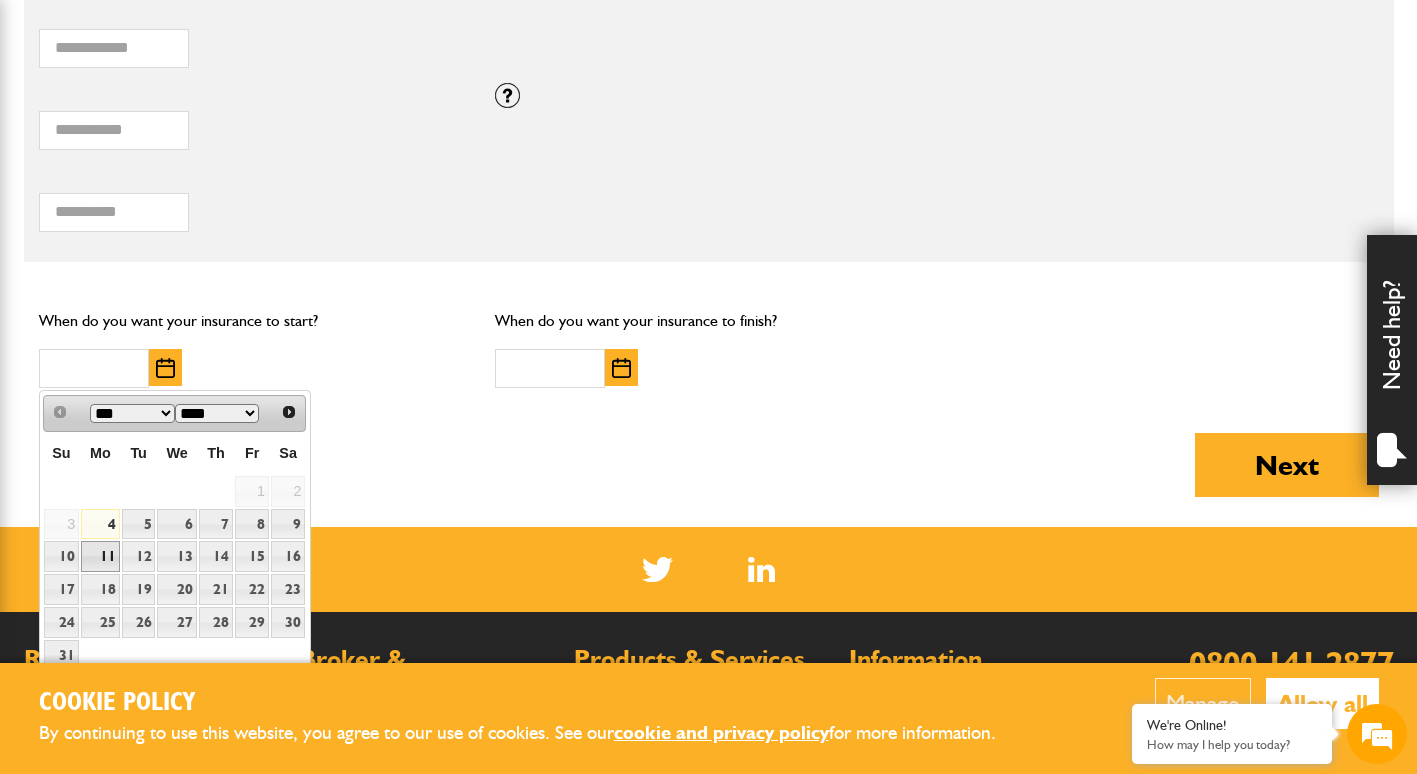 click on "11" at bounding box center (100, 556) 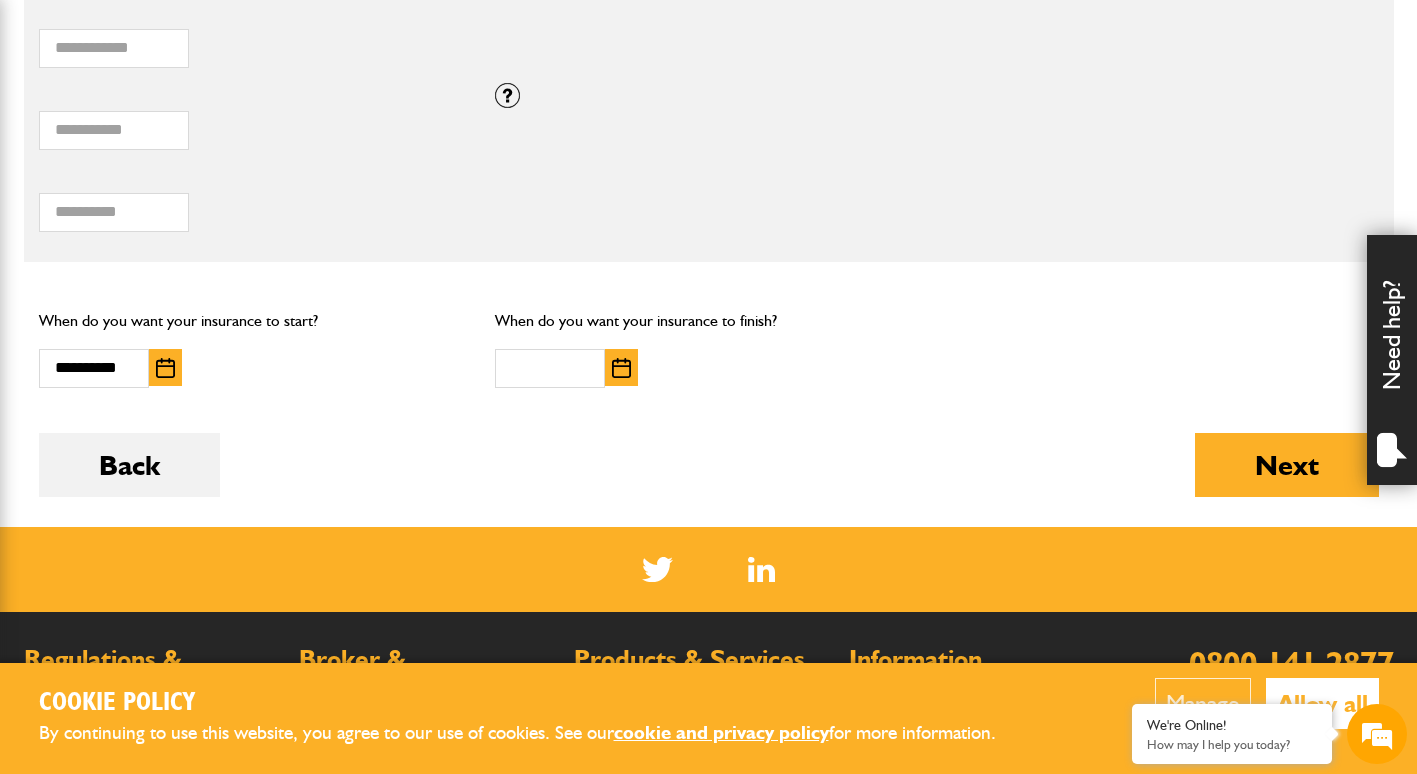 click at bounding box center (621, 368) 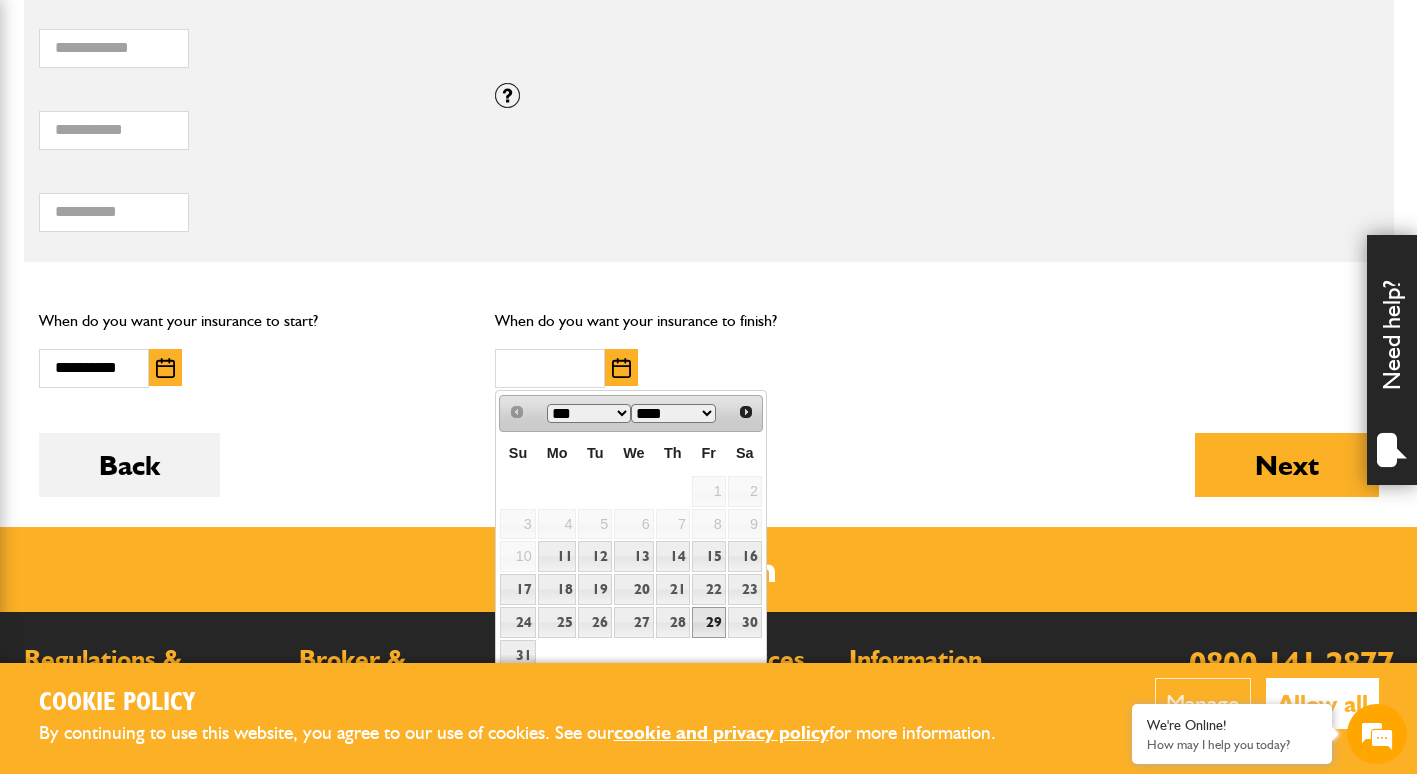 click on "29" at bounding box center (709, 622) 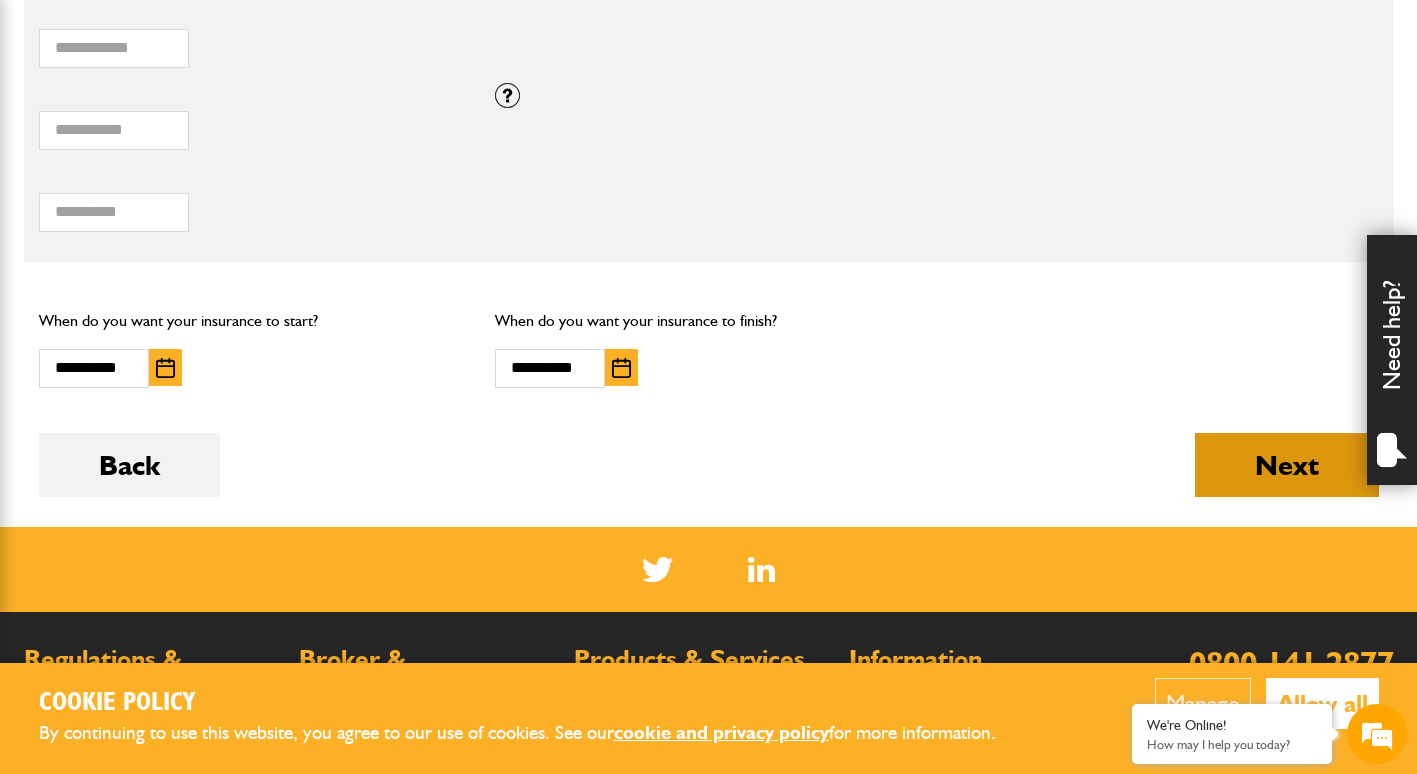 click on "Next" at bounding box center [1287, 465] 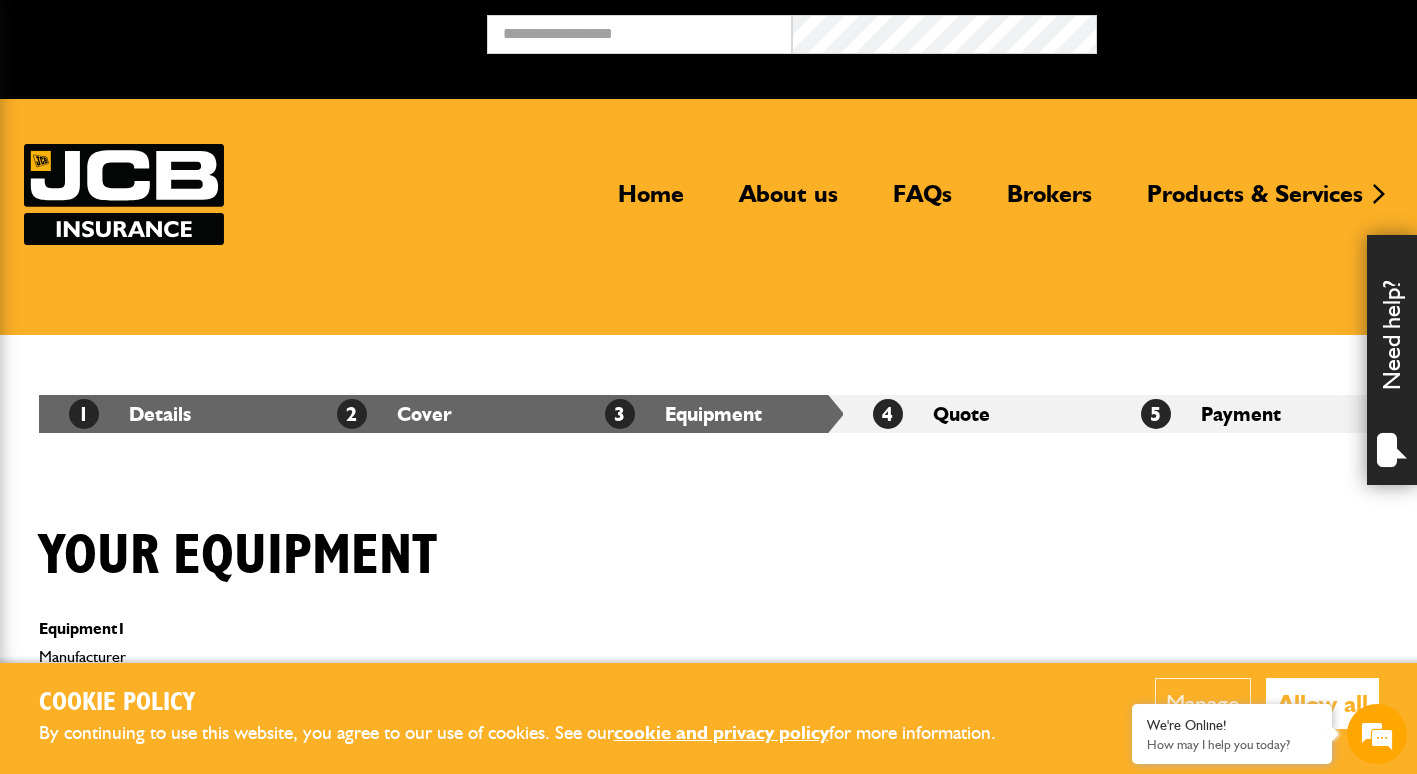 scroll, scrollTop: 0, scrollLeft: 0, axis: both 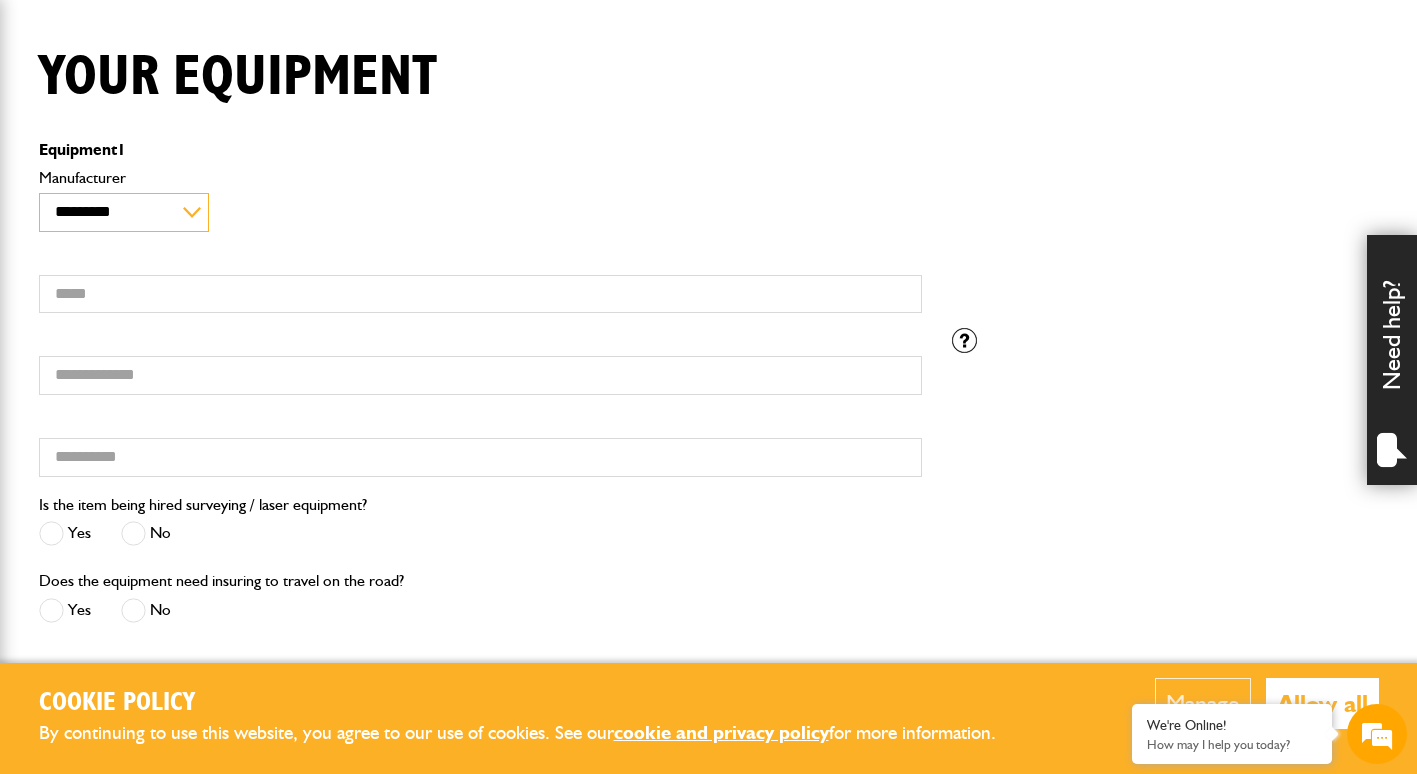 click on "**********" at bounding box center (124, 212) 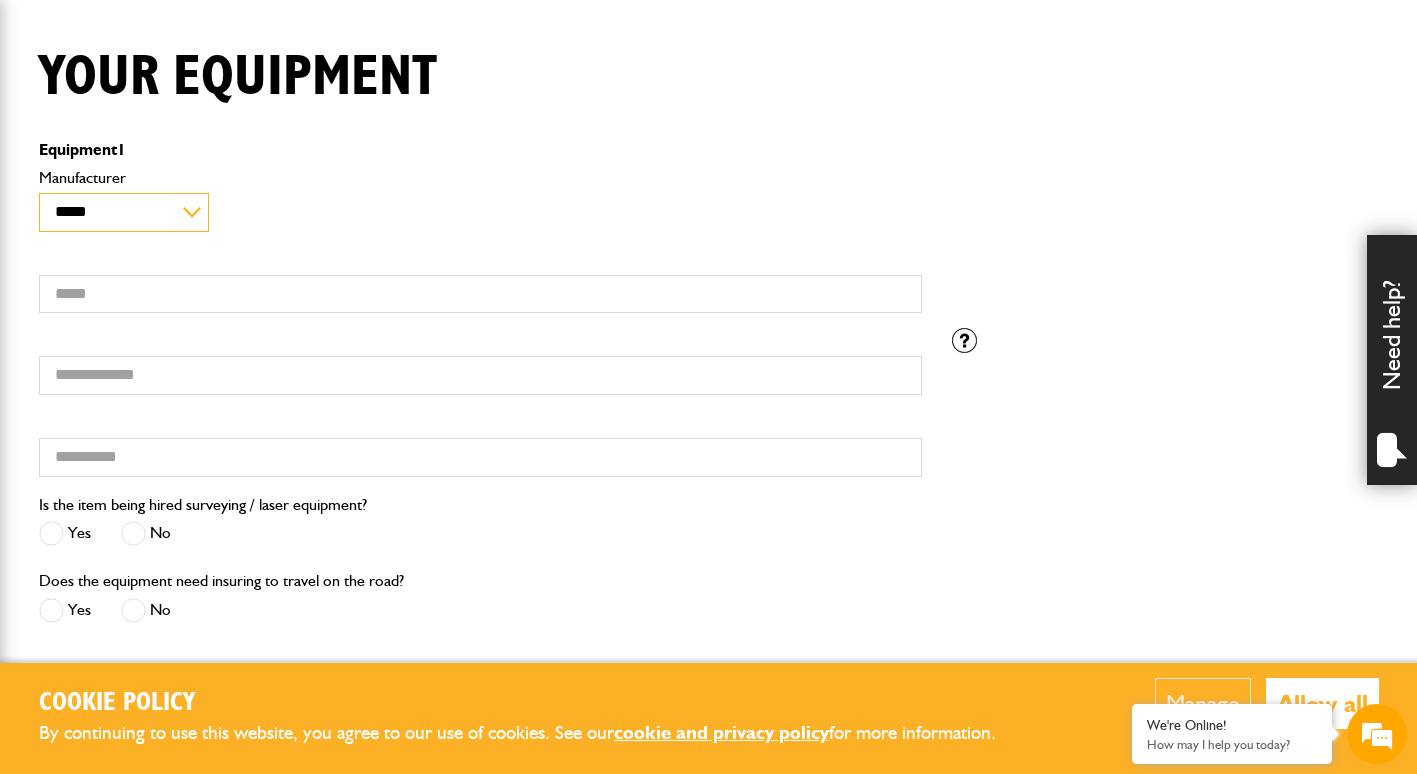 click on "**********" at bounding box center (124, 212) 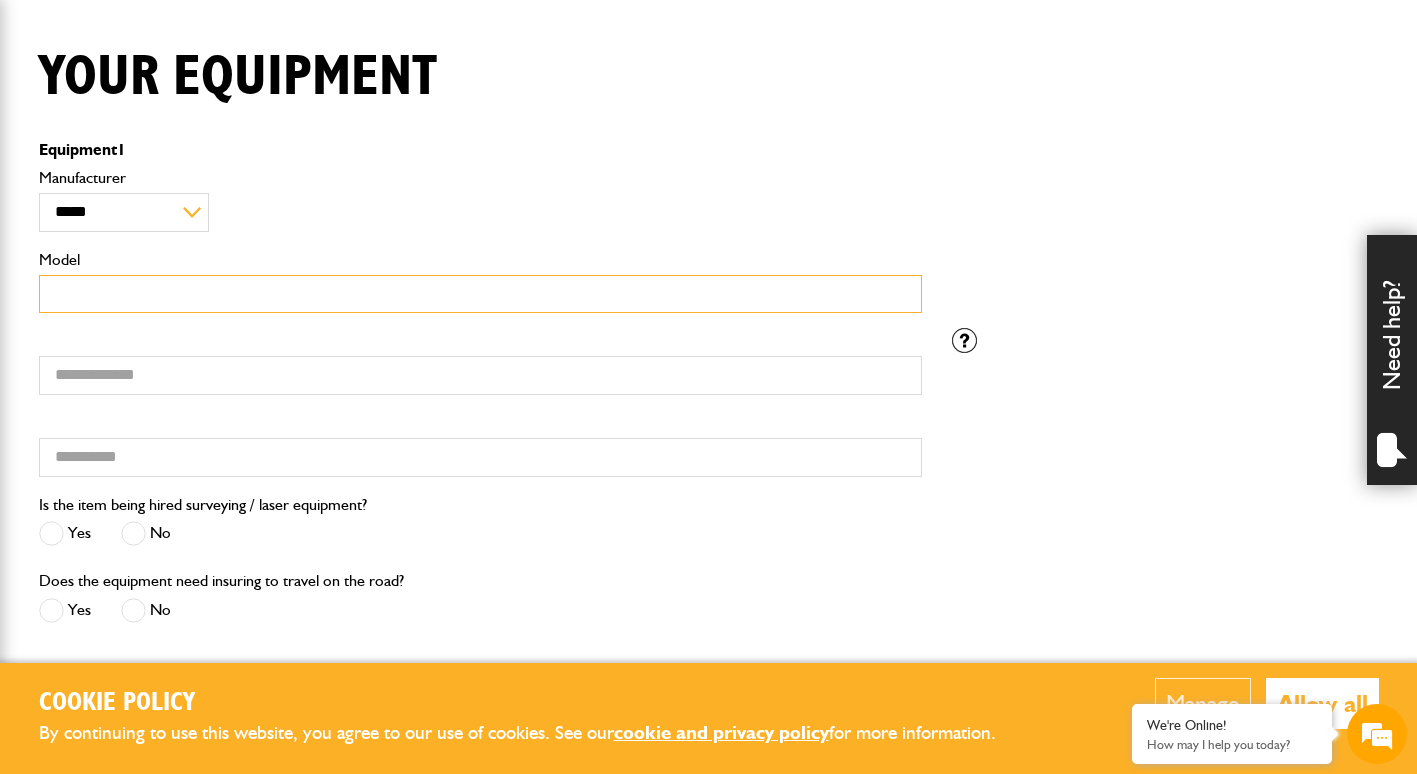 click on "Model" at bounding box center [480, 294] 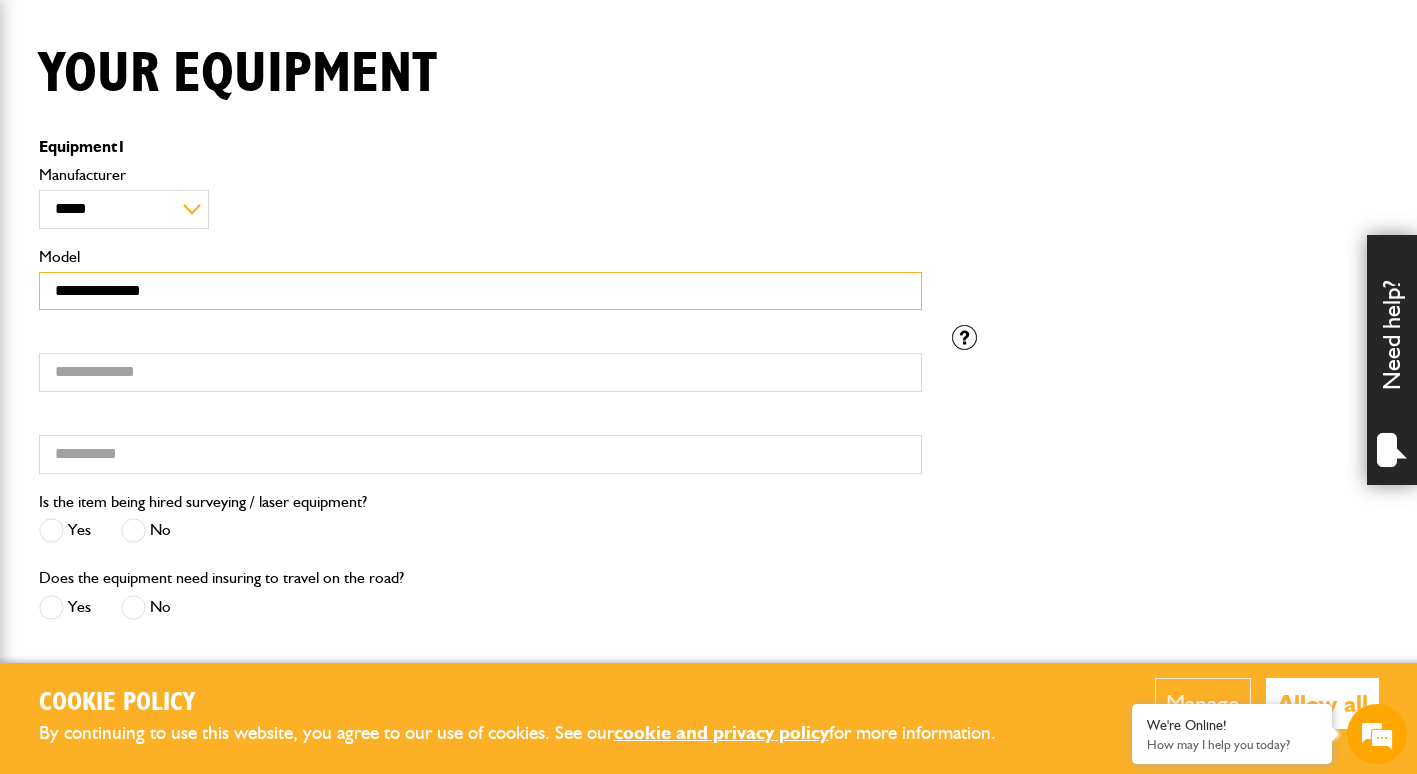 scroll, scrollTop: 484, scrollLeft: 0, axis: vertical 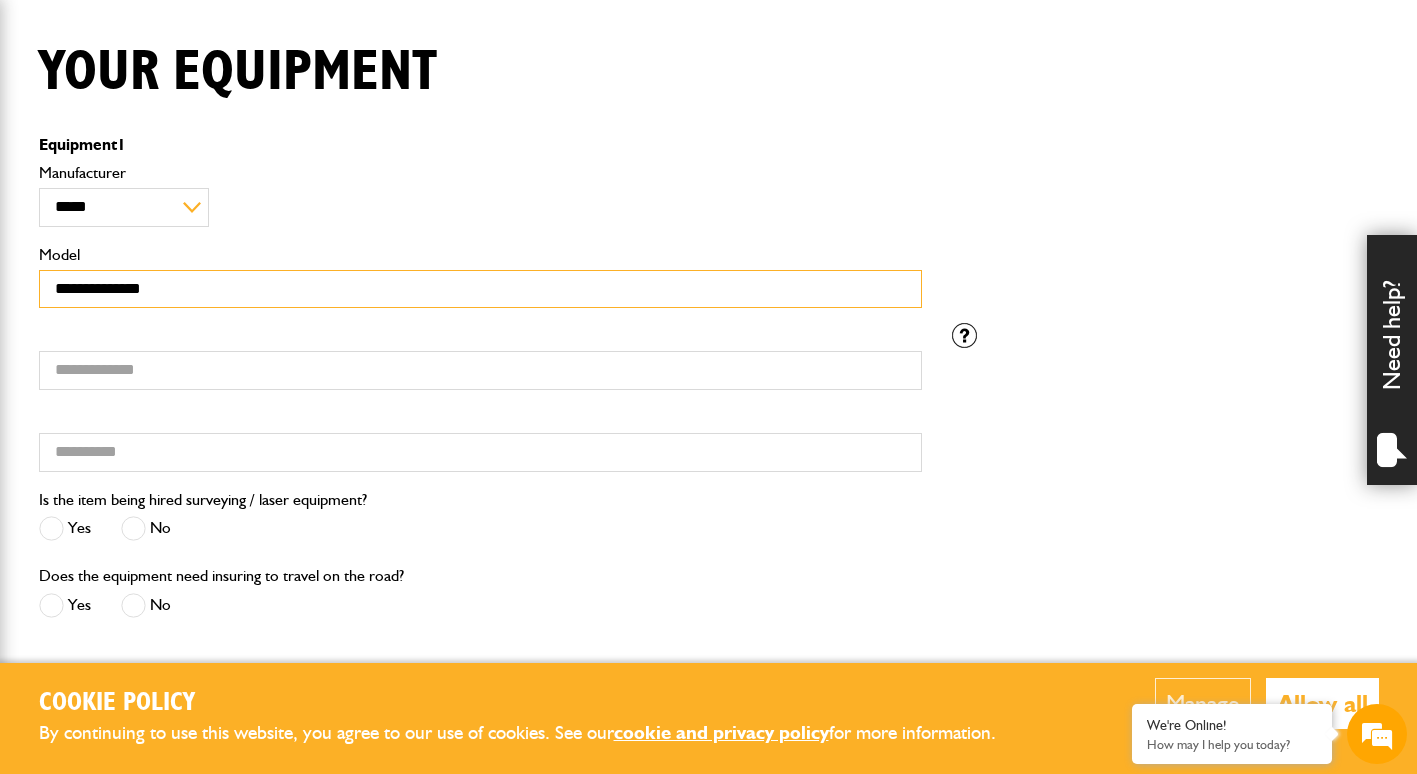 click on "**********" at bounding box center (480, 289) 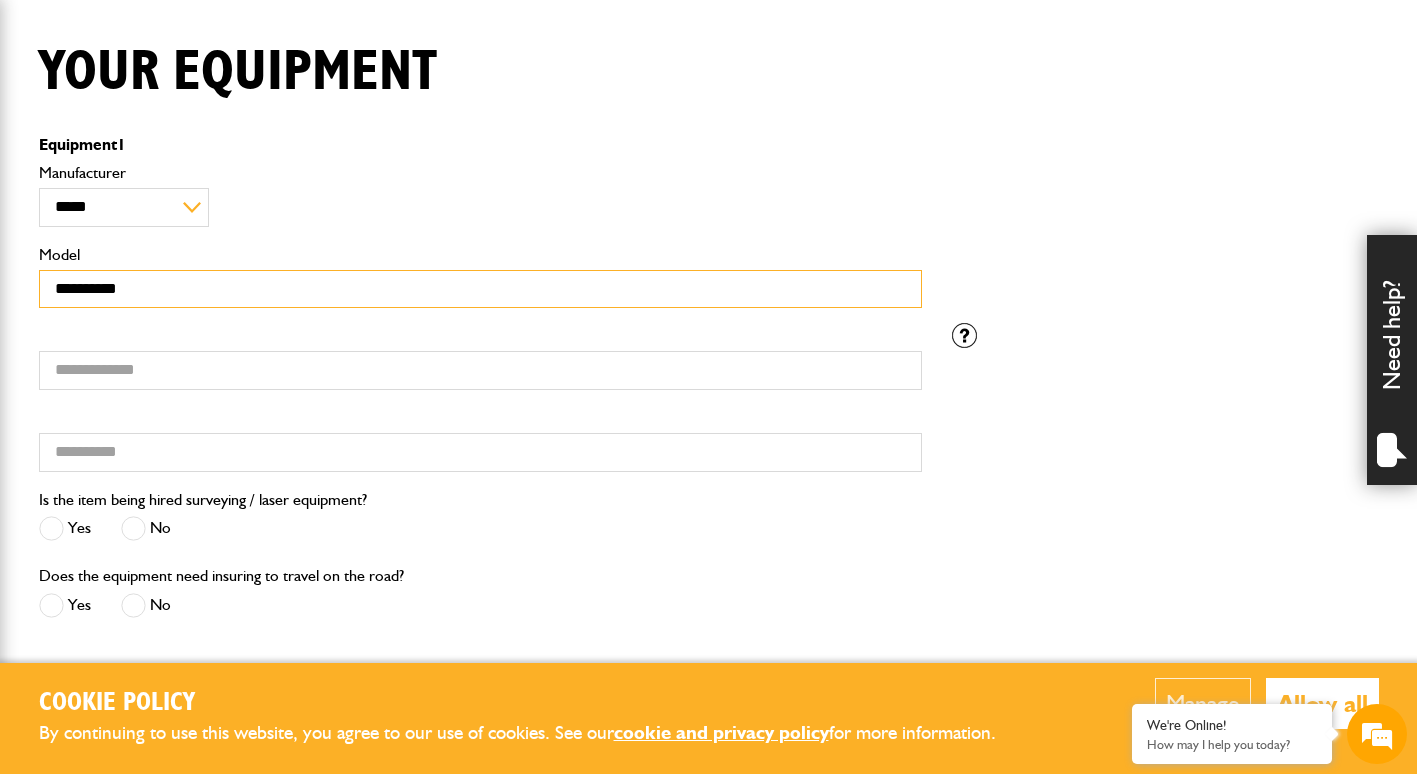 type on "**********" 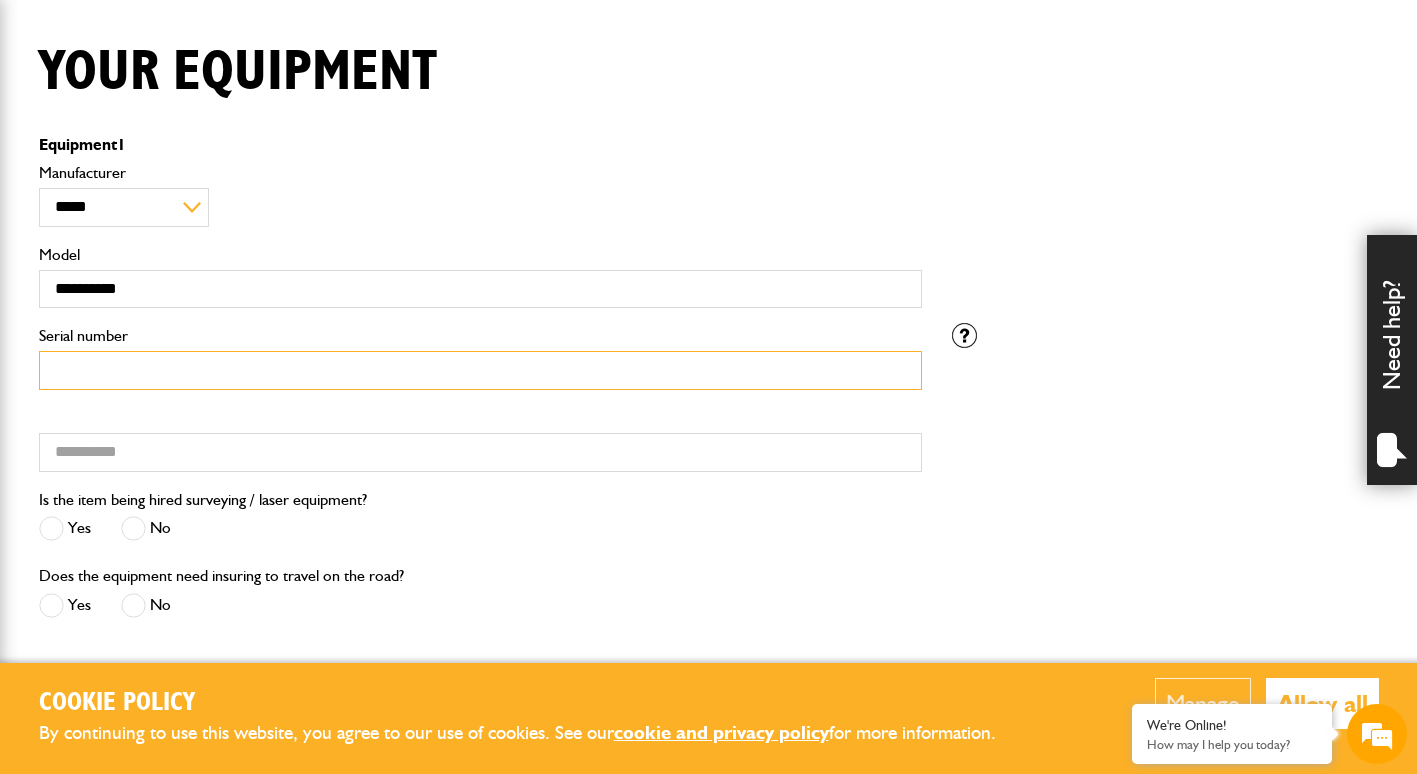 click on "Serial number" at bounding box center (480, 370) 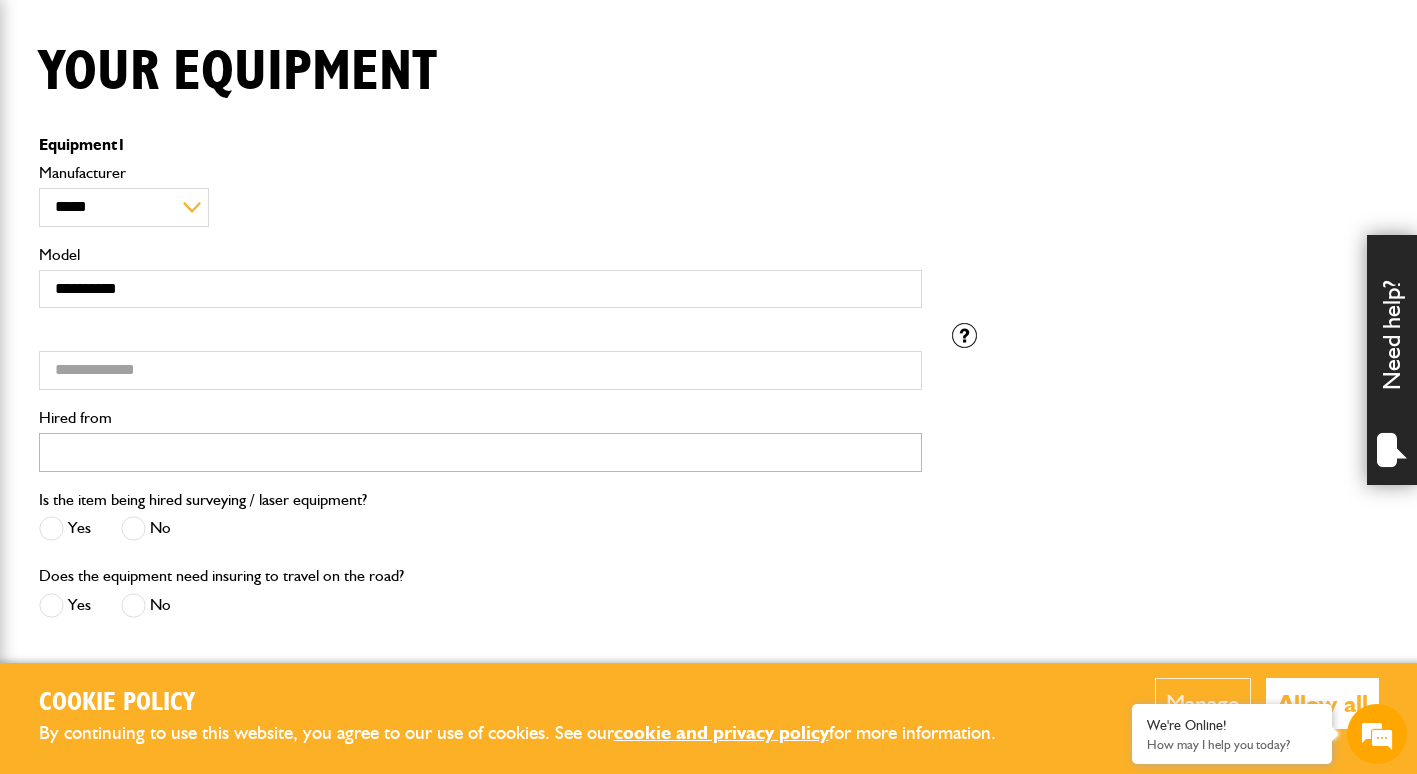 click on "Hired from" at bounding box center (480, 452) 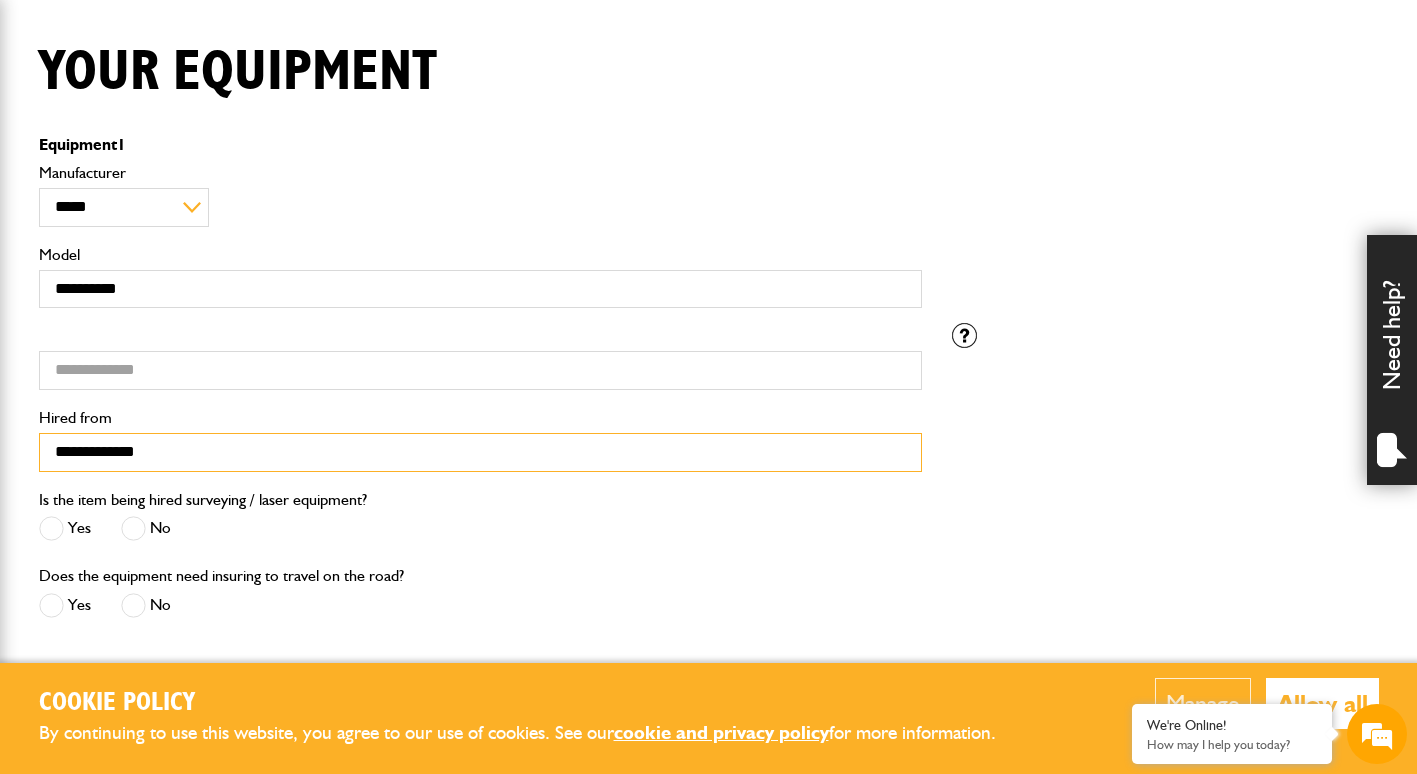 type on "**********" 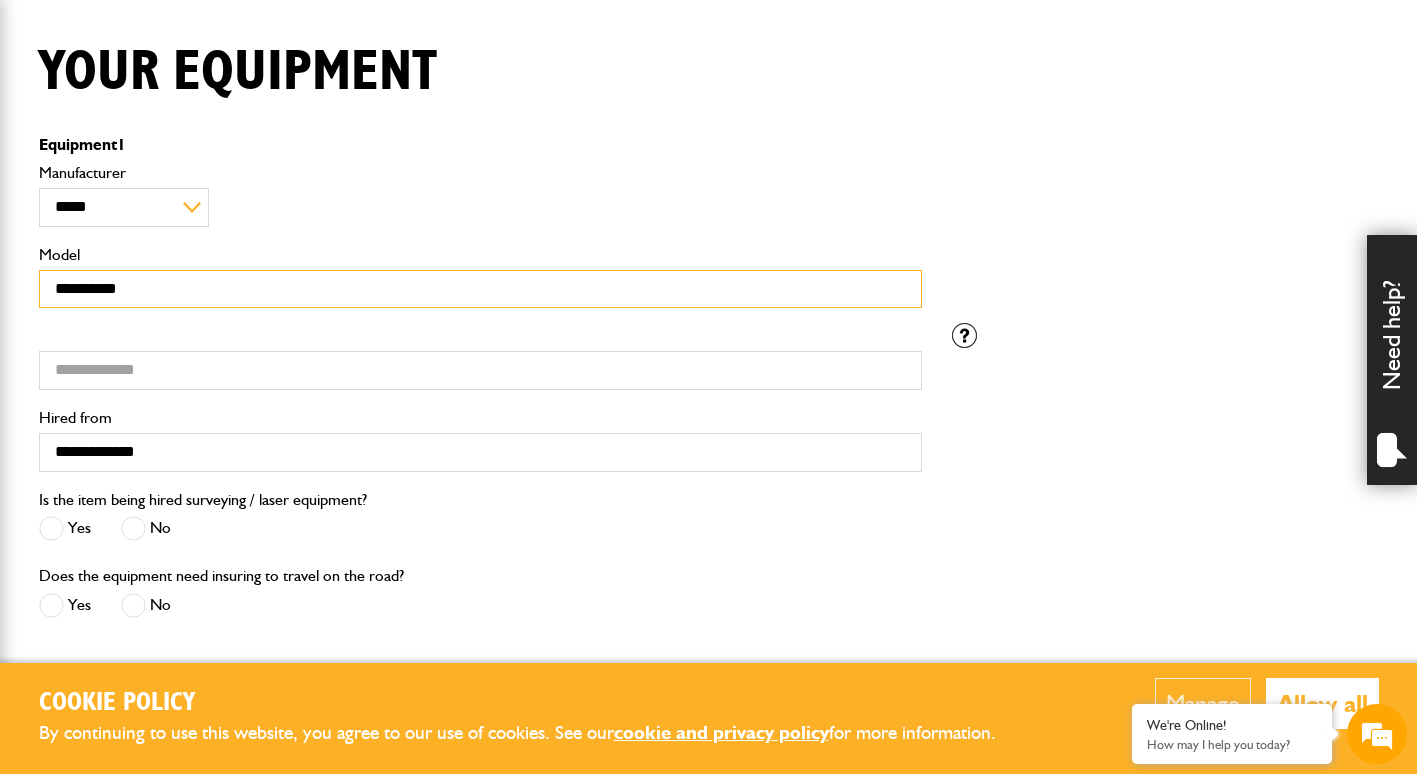 drag, startPoint x: 165, startPoint y: 293, endPoint x: 54, endPoint y: 288, distance: 111.11256 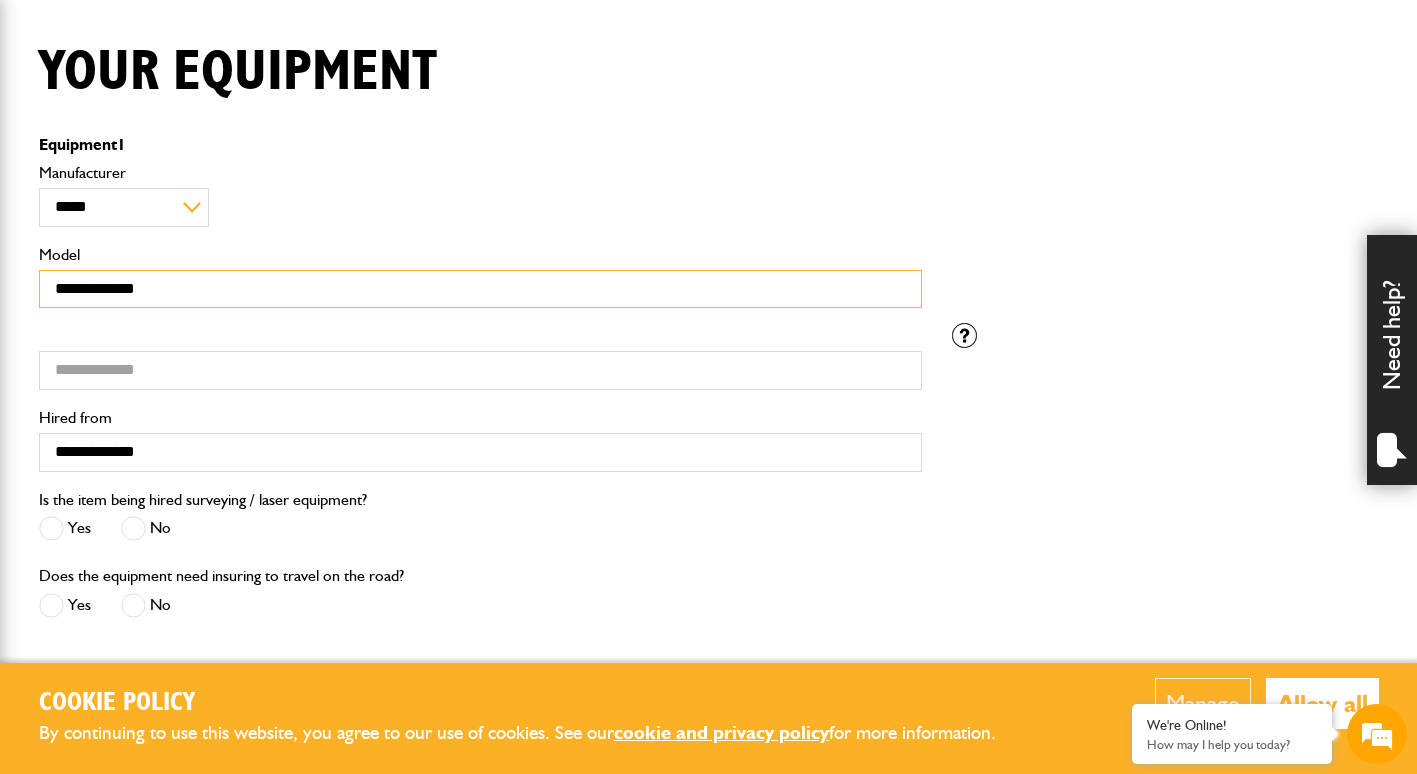 type on "**********" 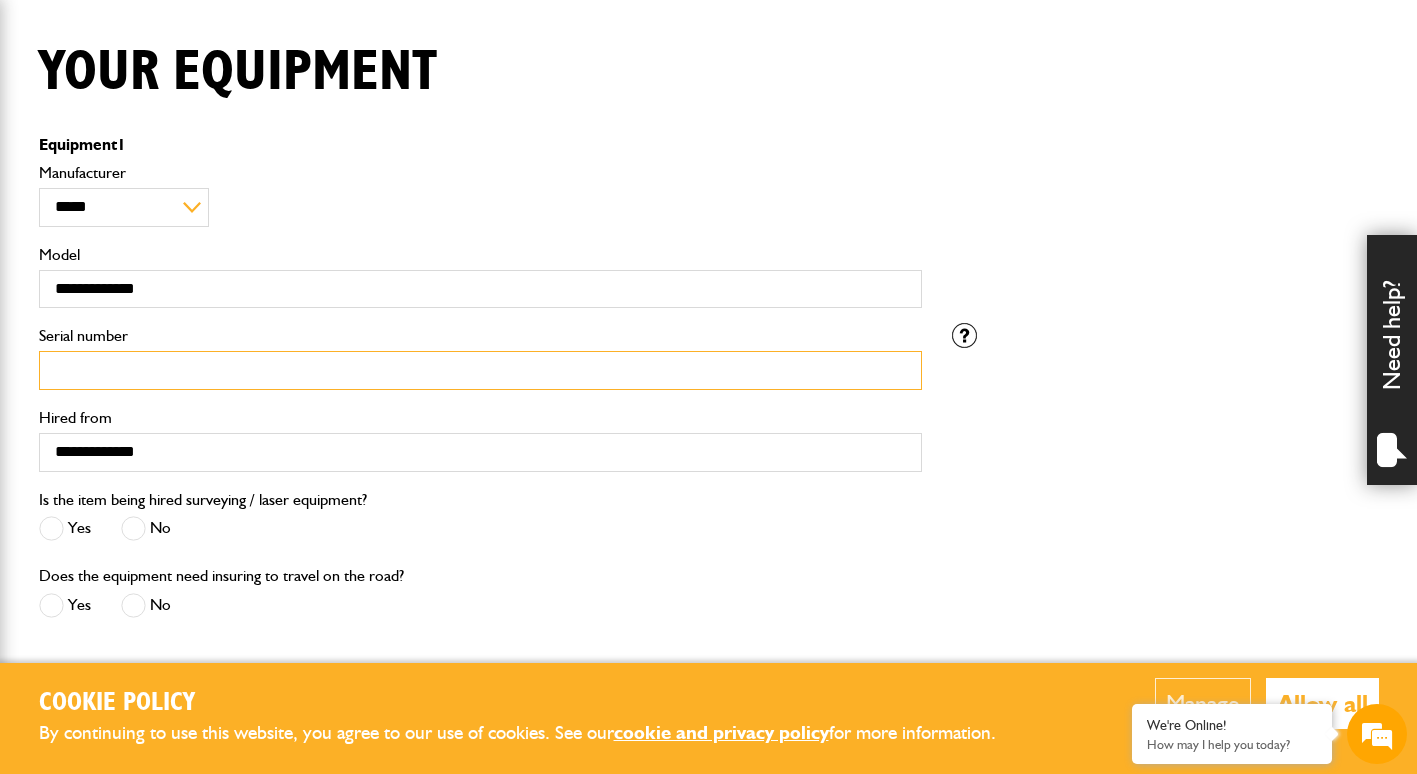 click on "Serial number" at bounding box center (480, 370) 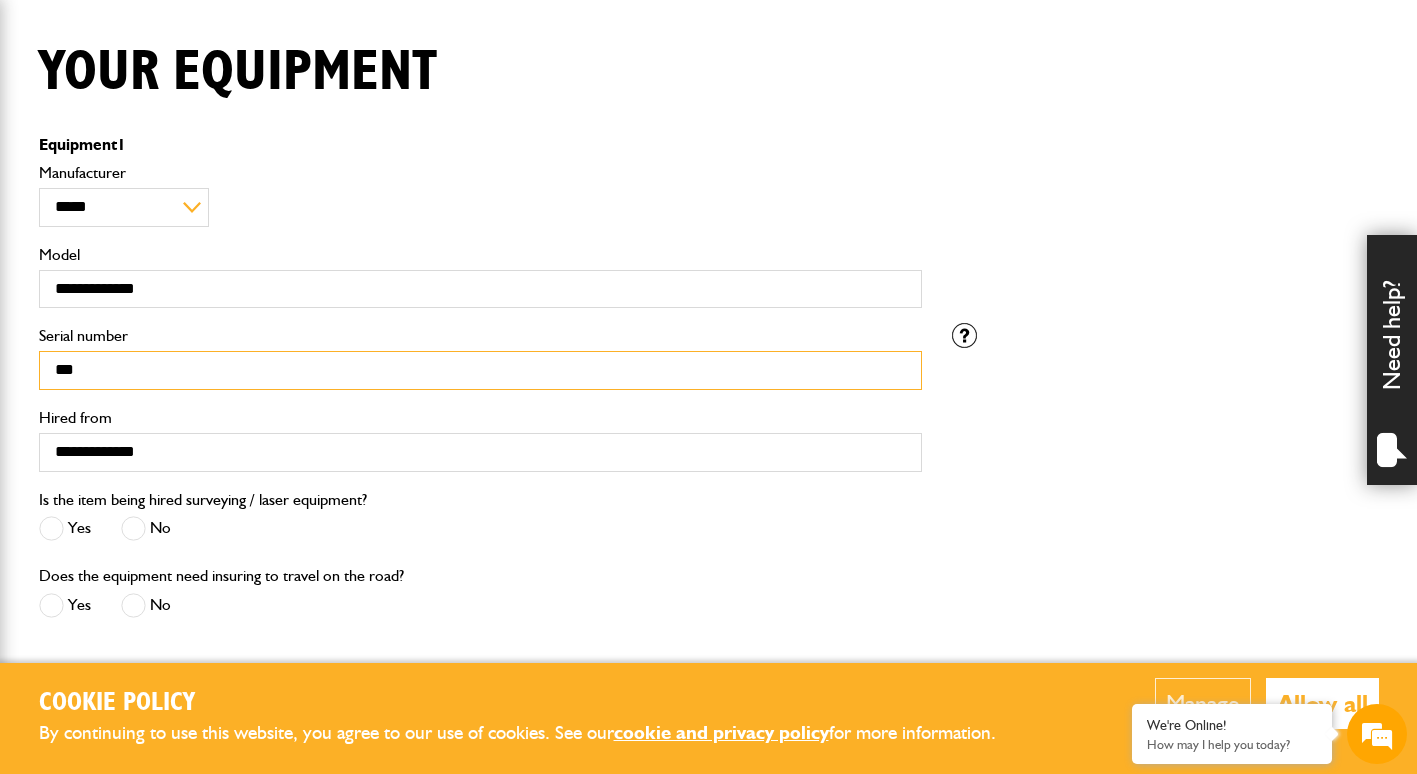 type on "***" 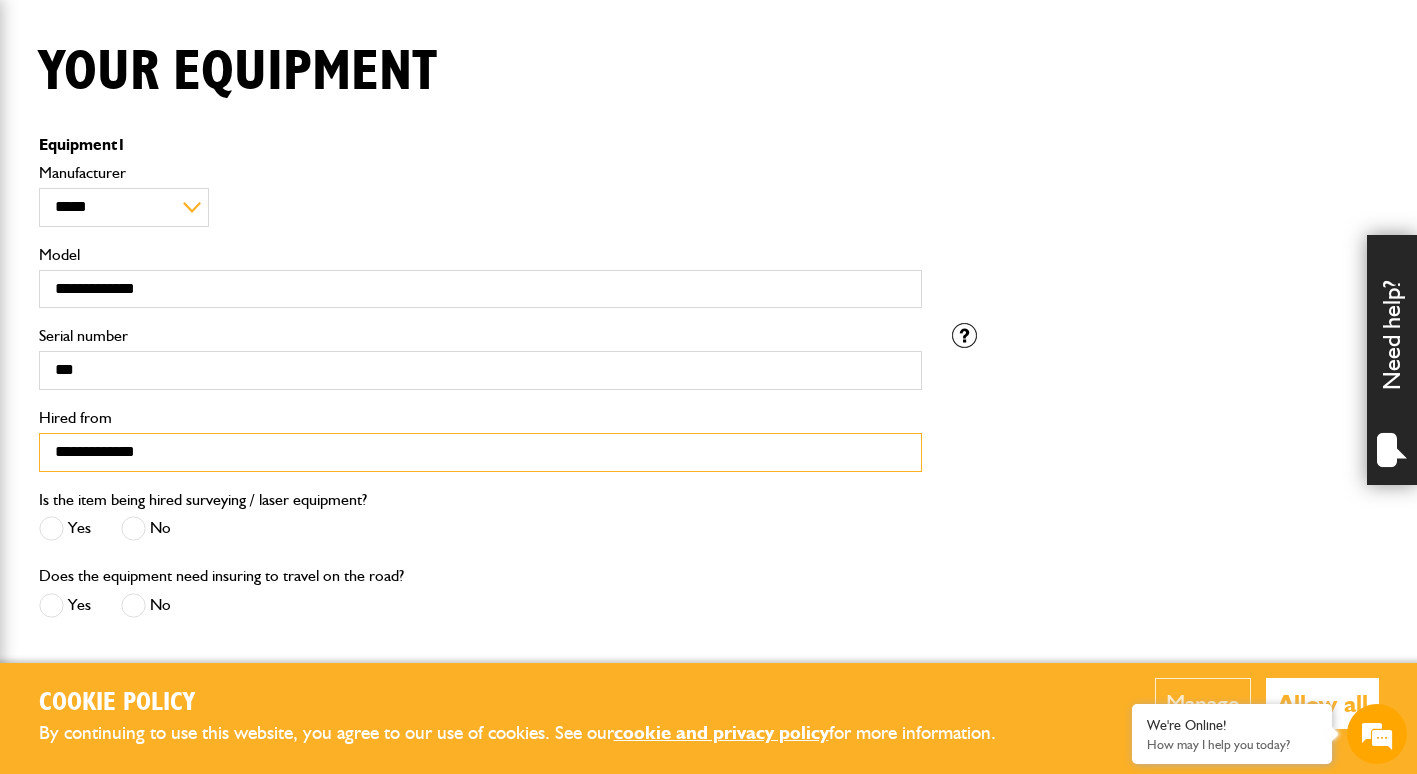 click on "**********" at bounding box center (480, 452) 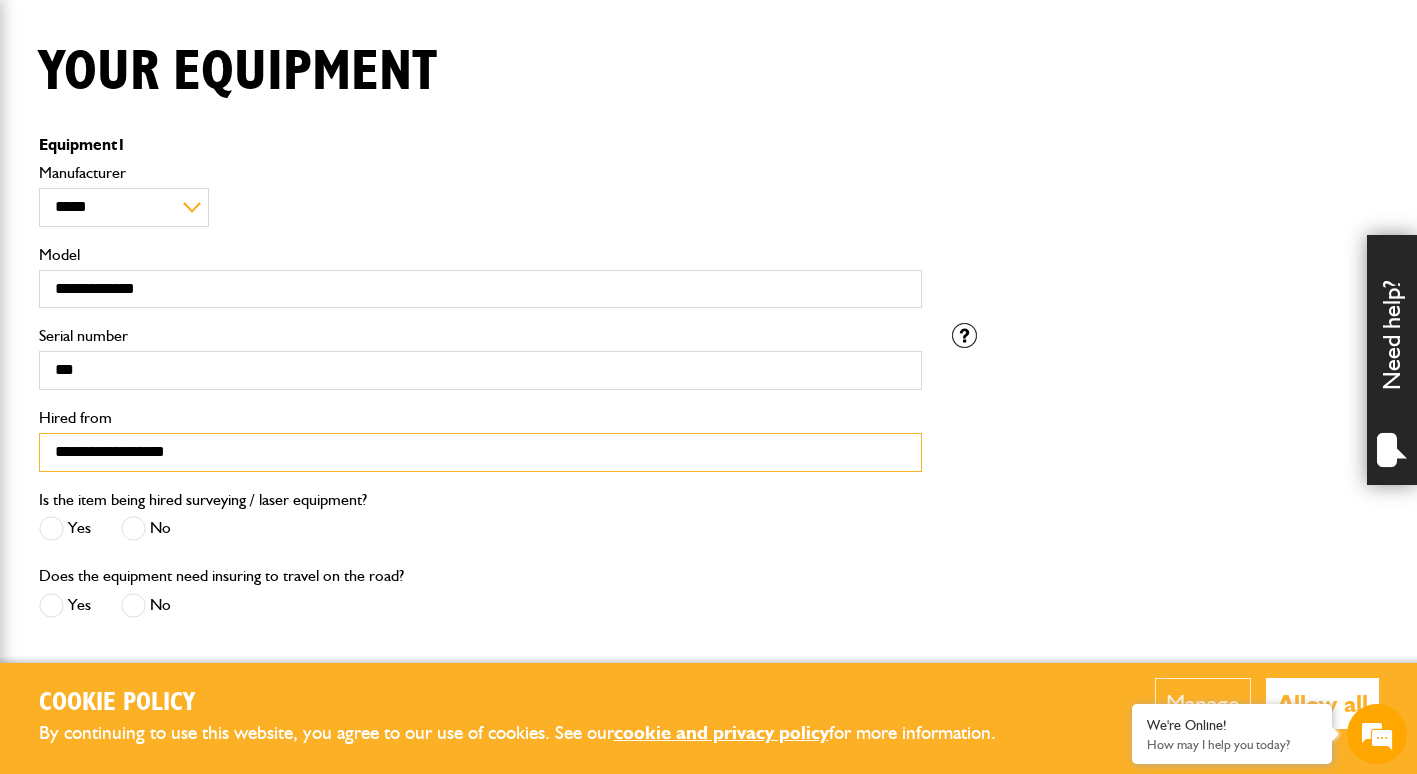 type on "**********" 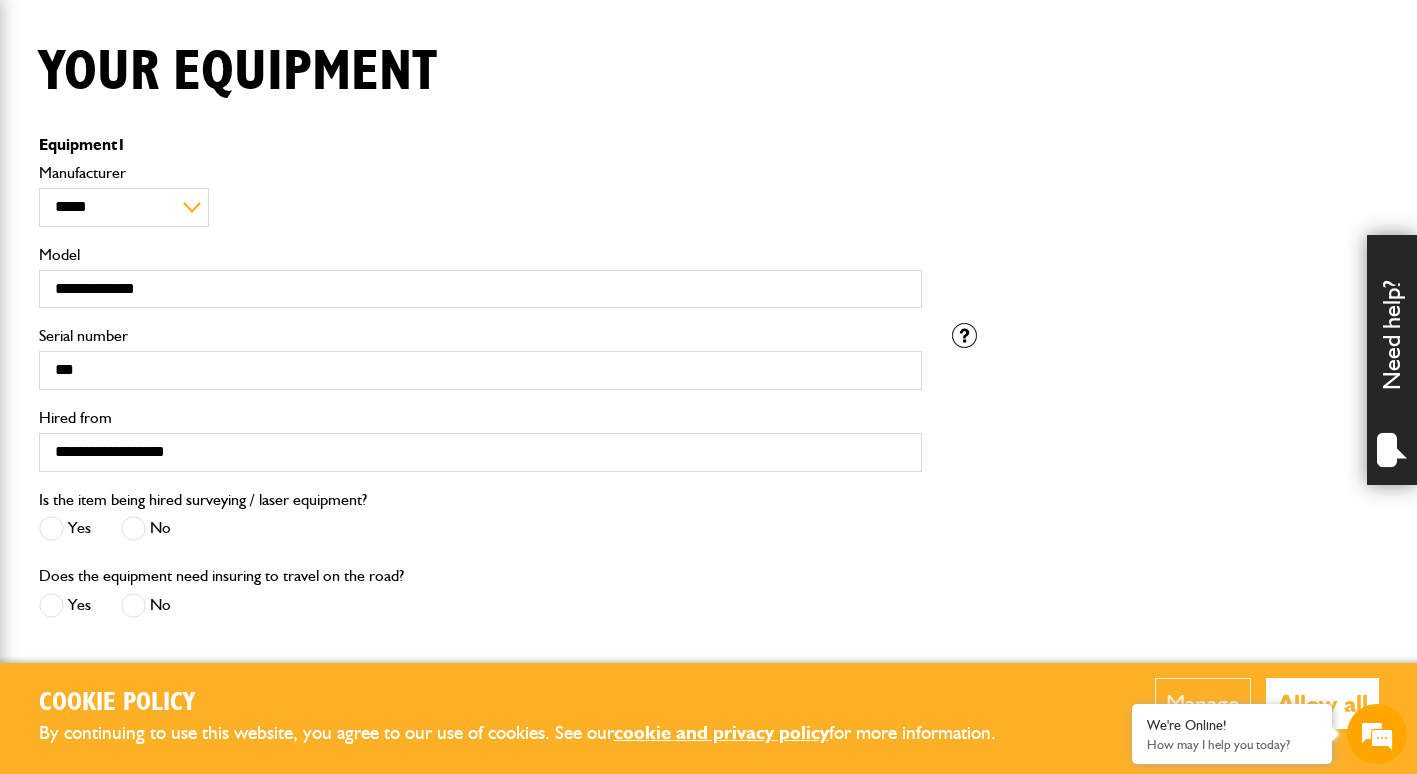 click at bounding box center [133, 528] 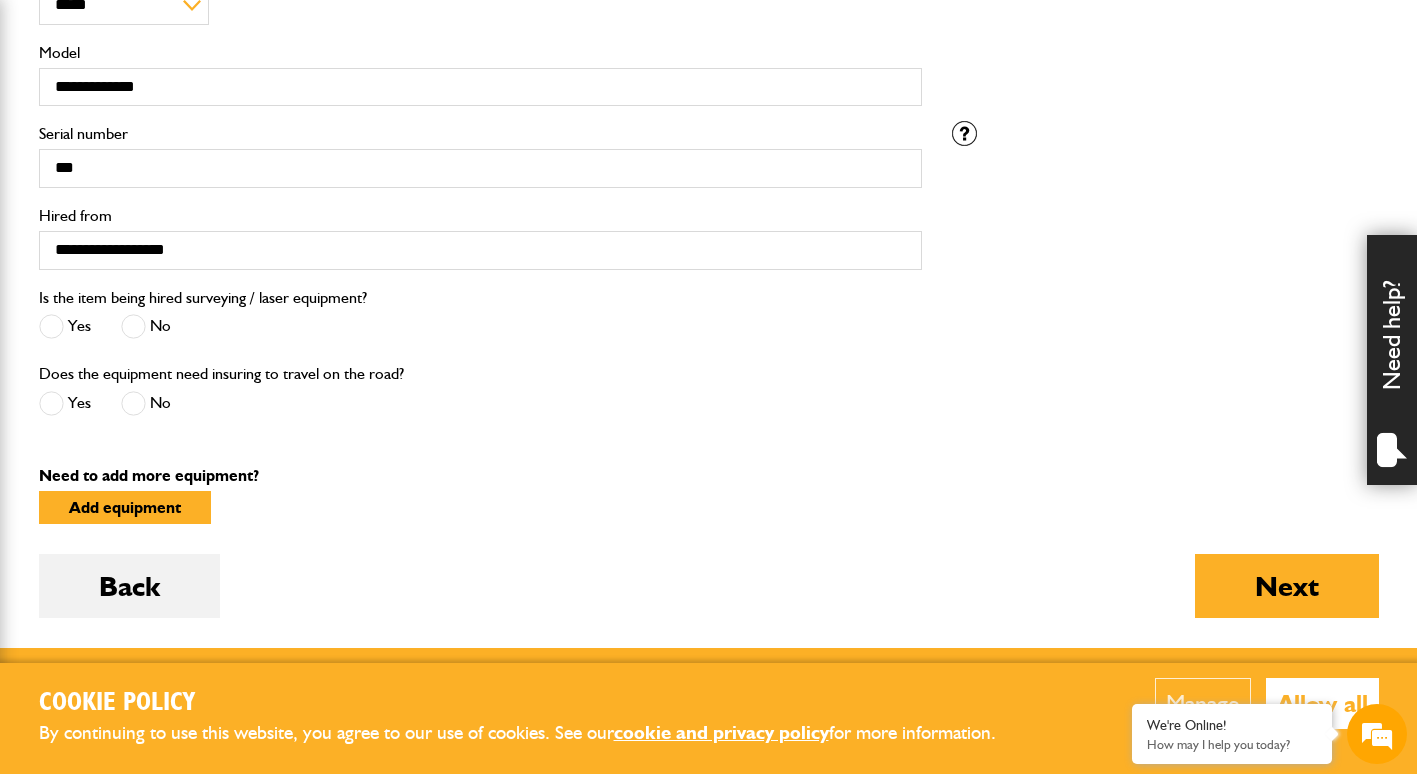 scroll, scrollTop: 674, scrollLeft: 0, axis: vertical 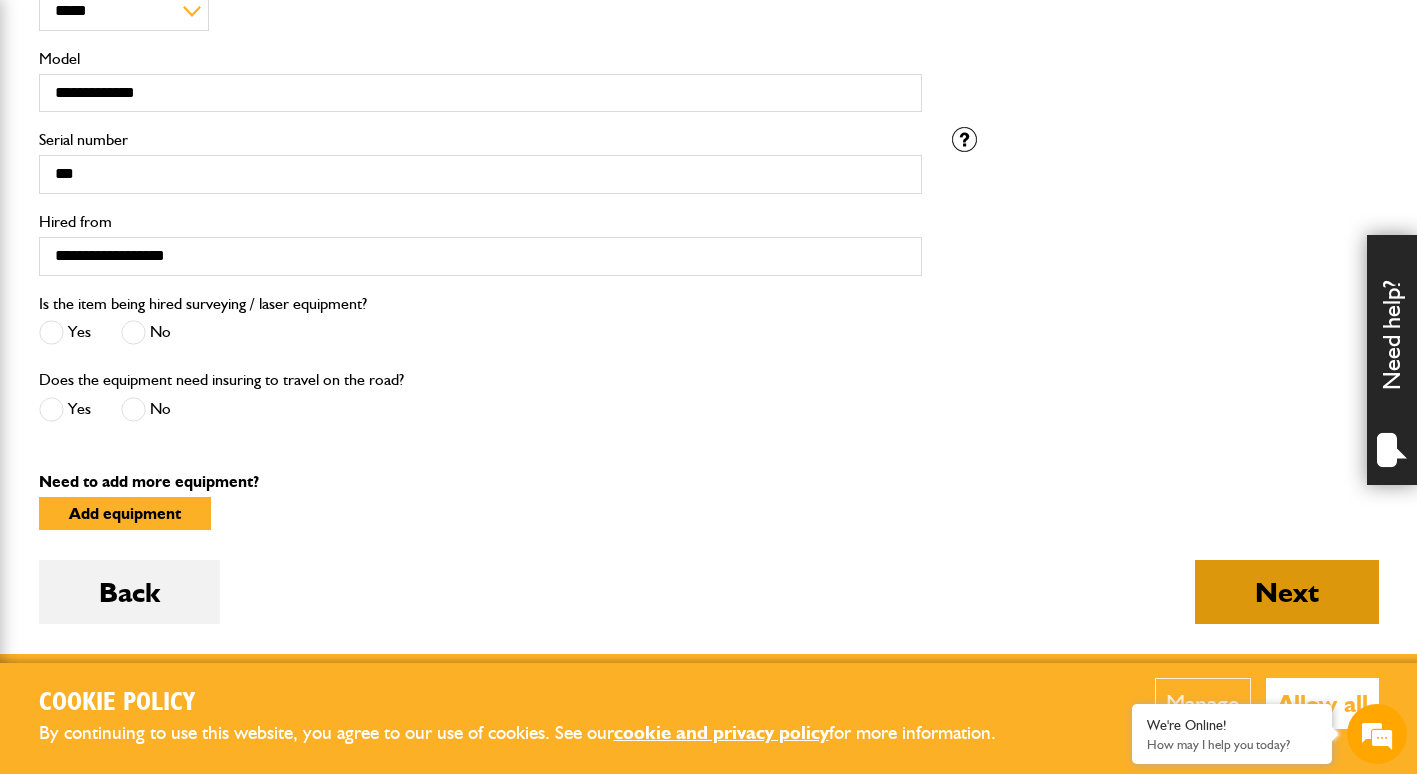 click on "Next" at bounding box center (1287, 592) 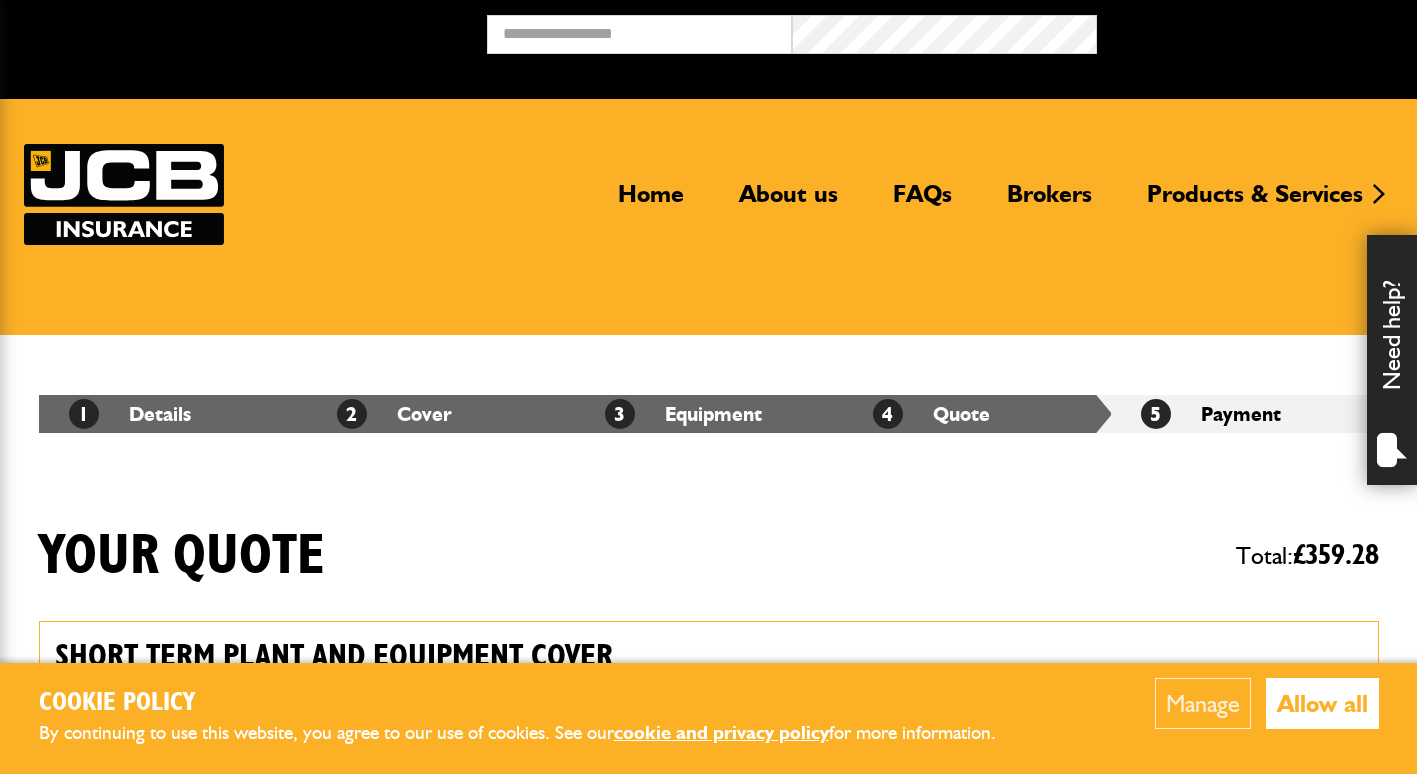 scroll, scrollTop: 0, scrollLeft: 0, axis: both 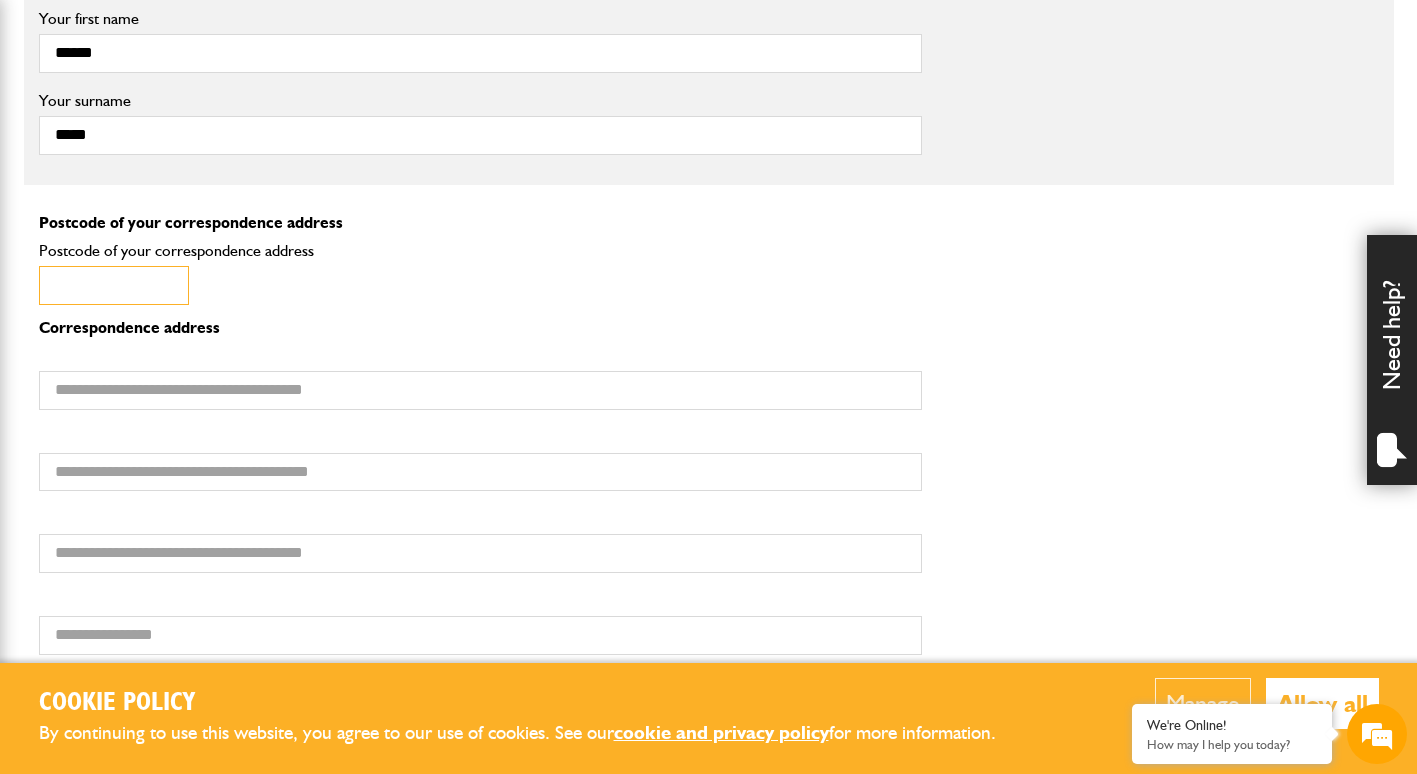click on "Postcode of your correspondence address" at bounding box center (114, 285) 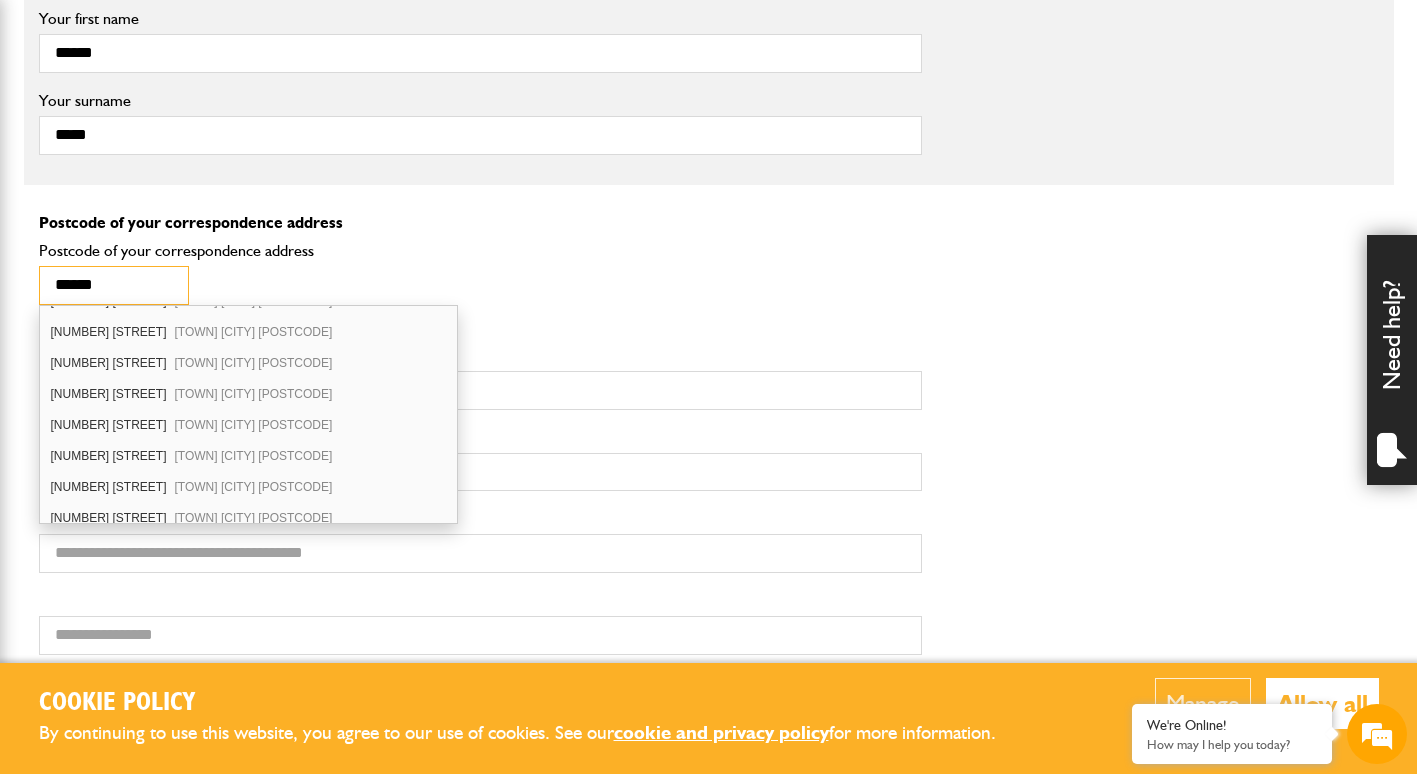 scroll, scrollTop: 427, scrollLeft: 0, axis: vertical 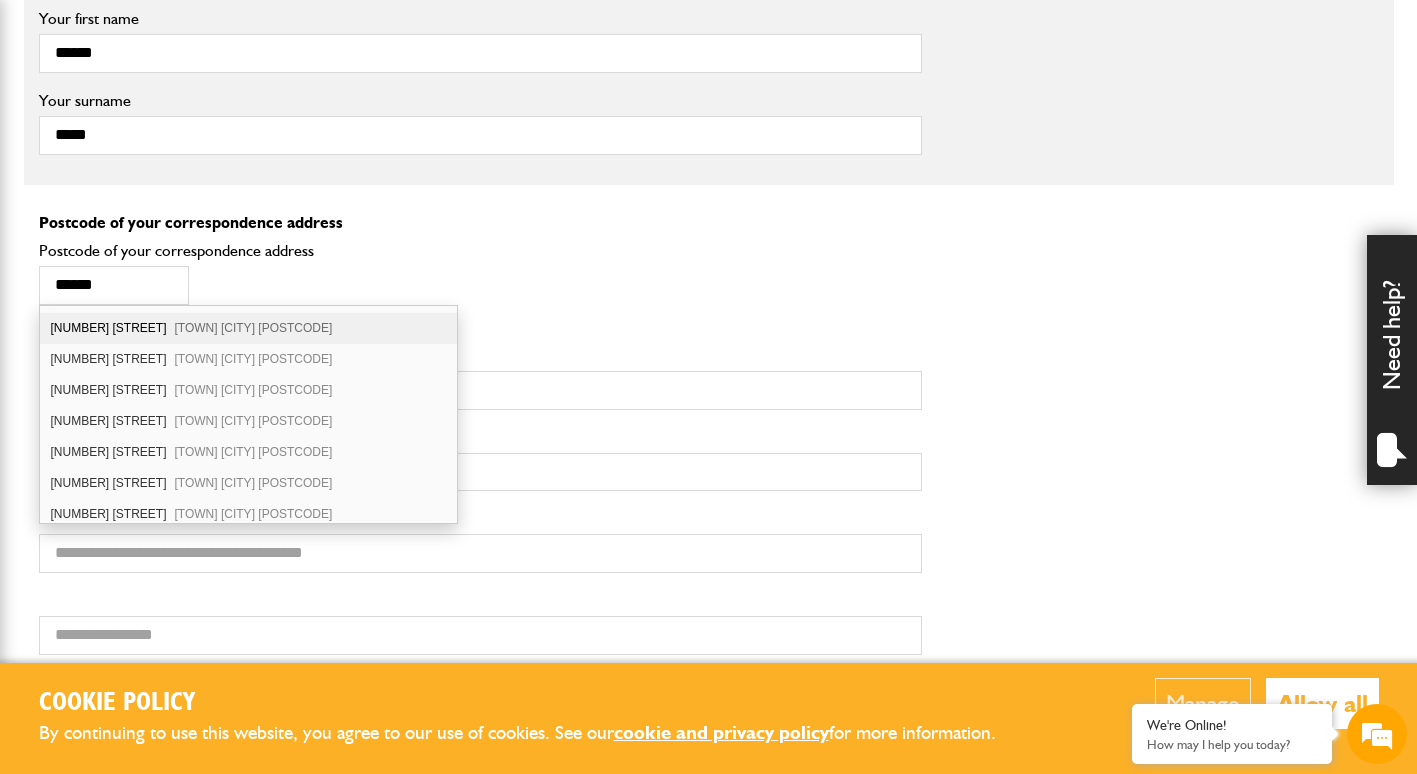 click on "Markyate St. Albans AL3 8JG" at bounding box center [254, 328] 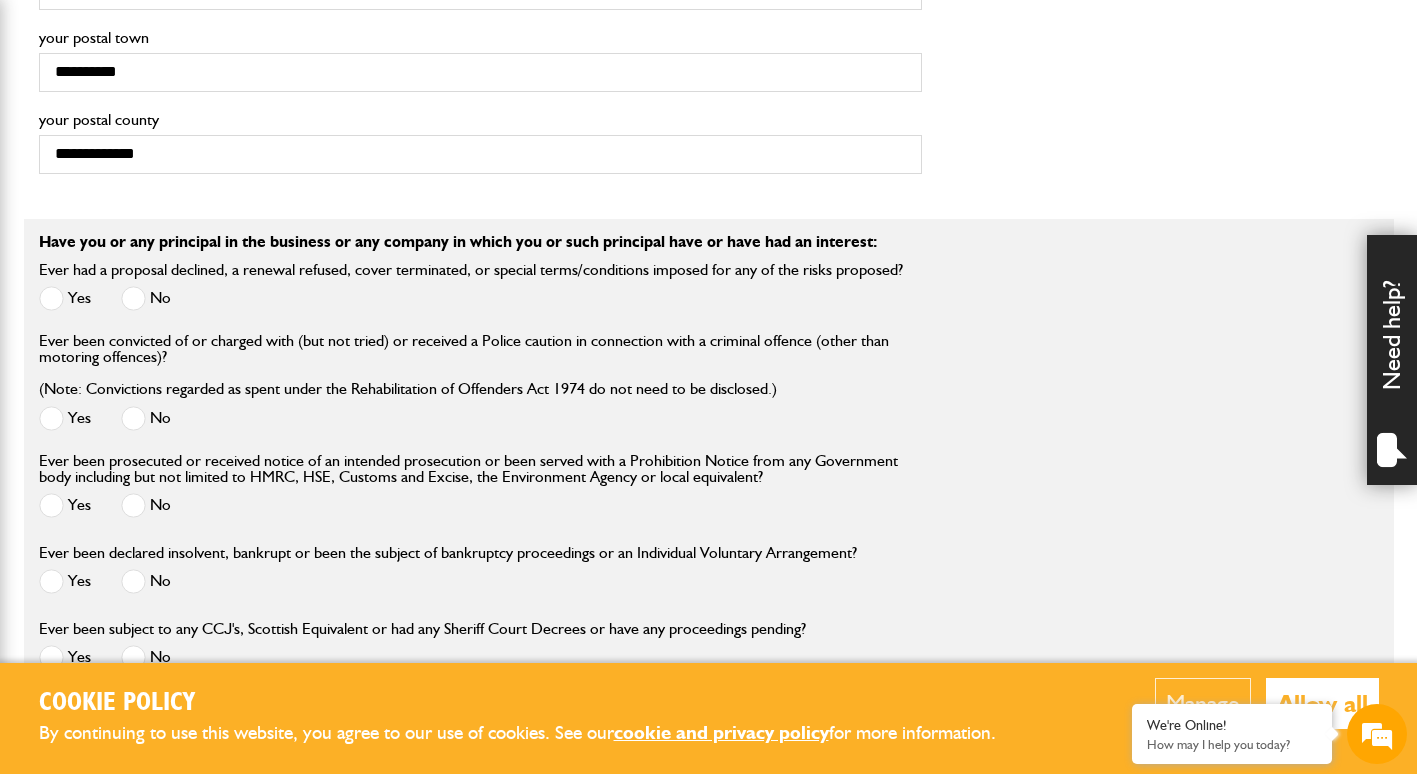 scroll, scrollTop: 1952, scrollLeft: 0, axis: vertical 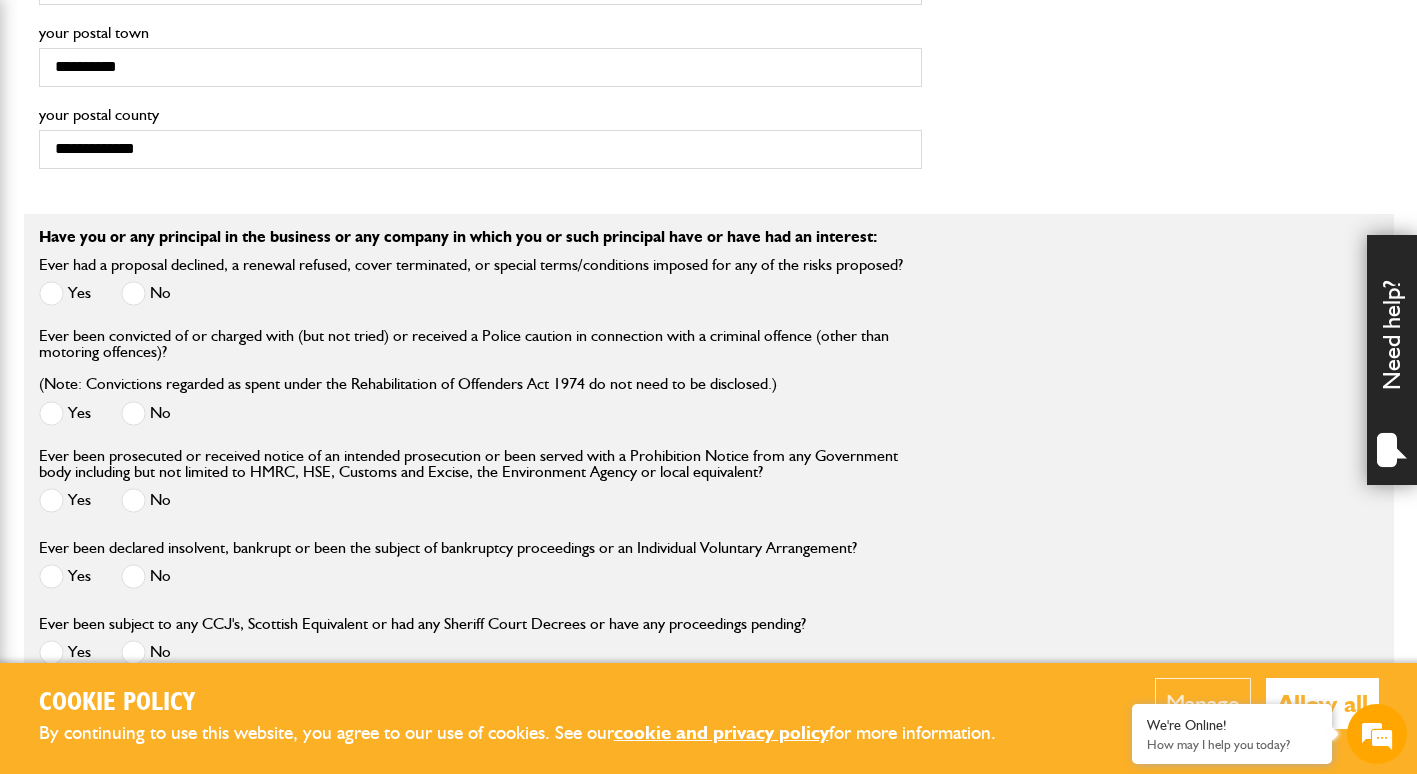 click at bounding box center (133, 293) 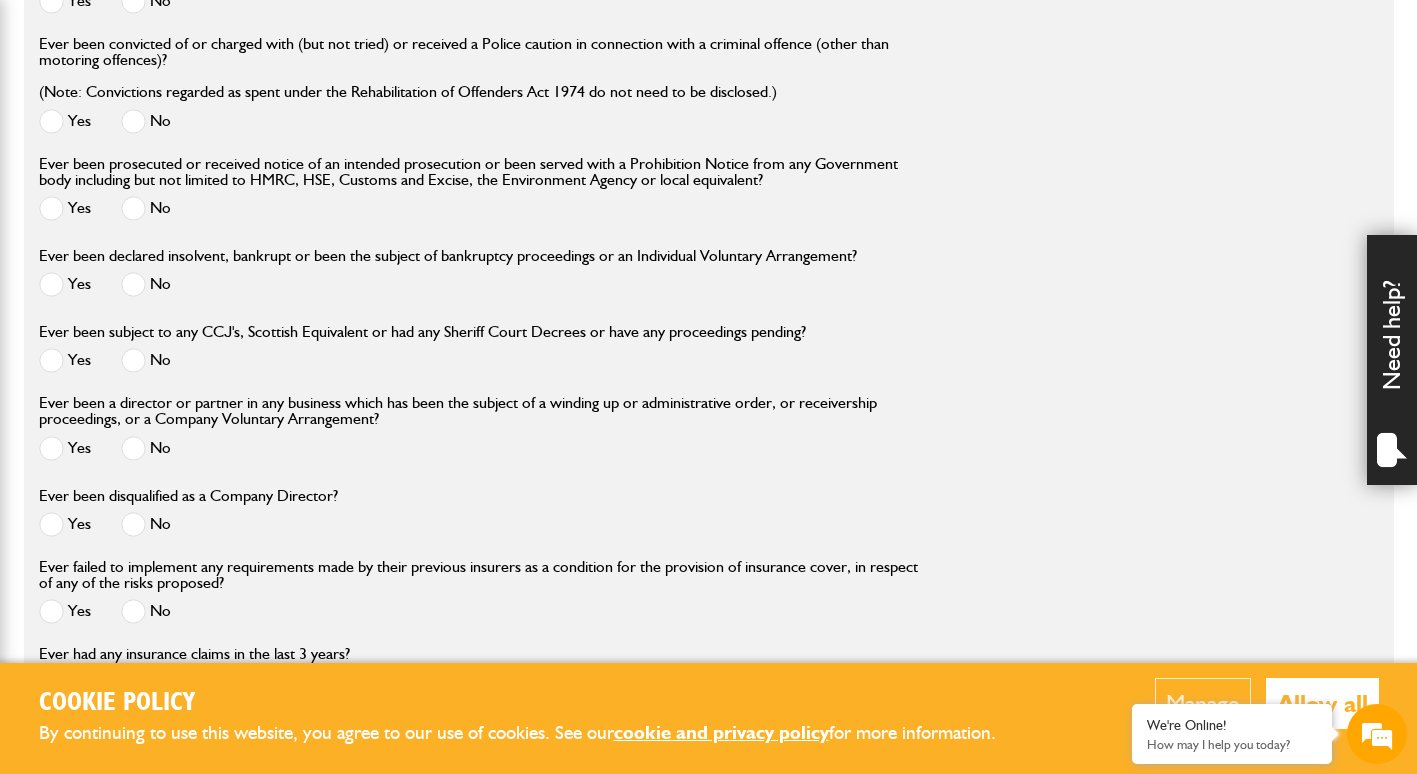 scroll, scrollTop: 2259, scrollLeft: 0, axis: vertical 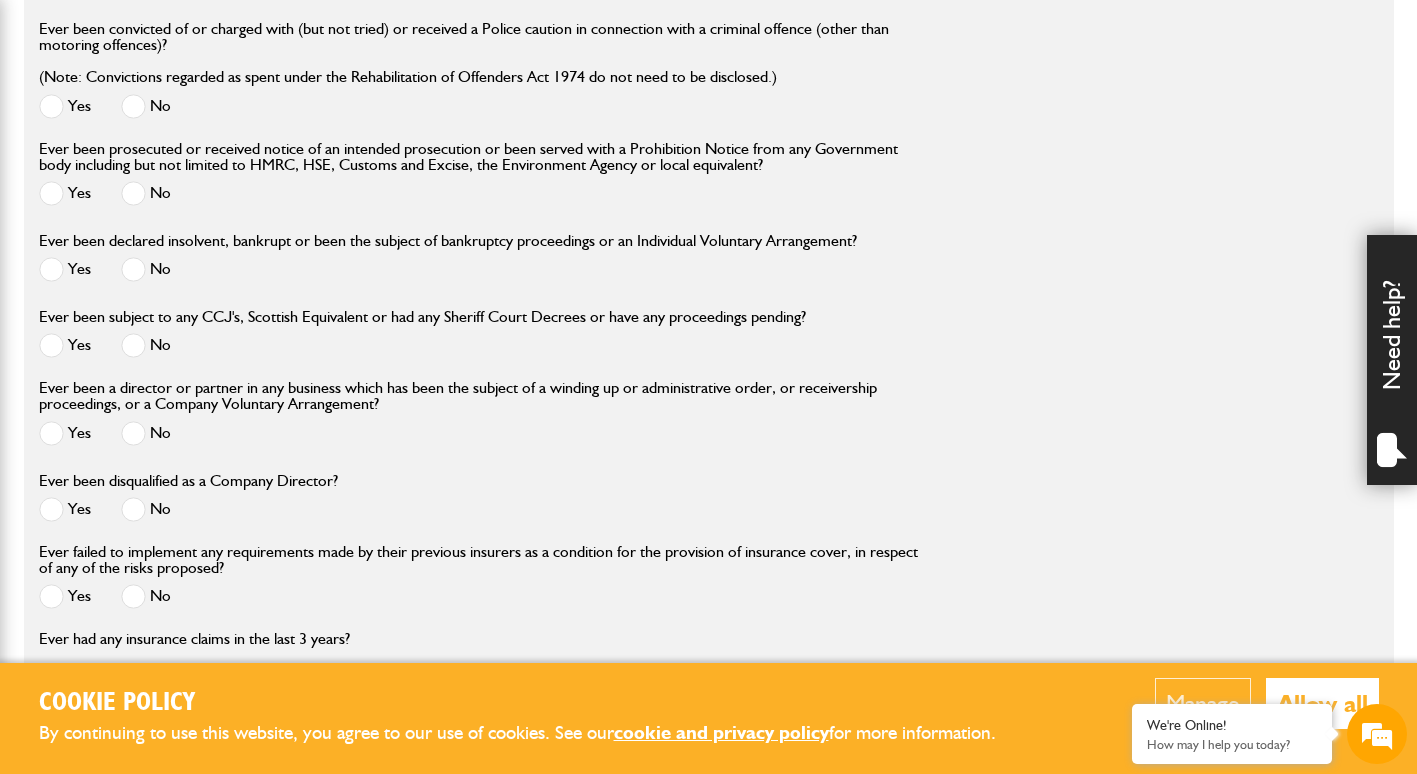 click at bounding box center (133, 345) 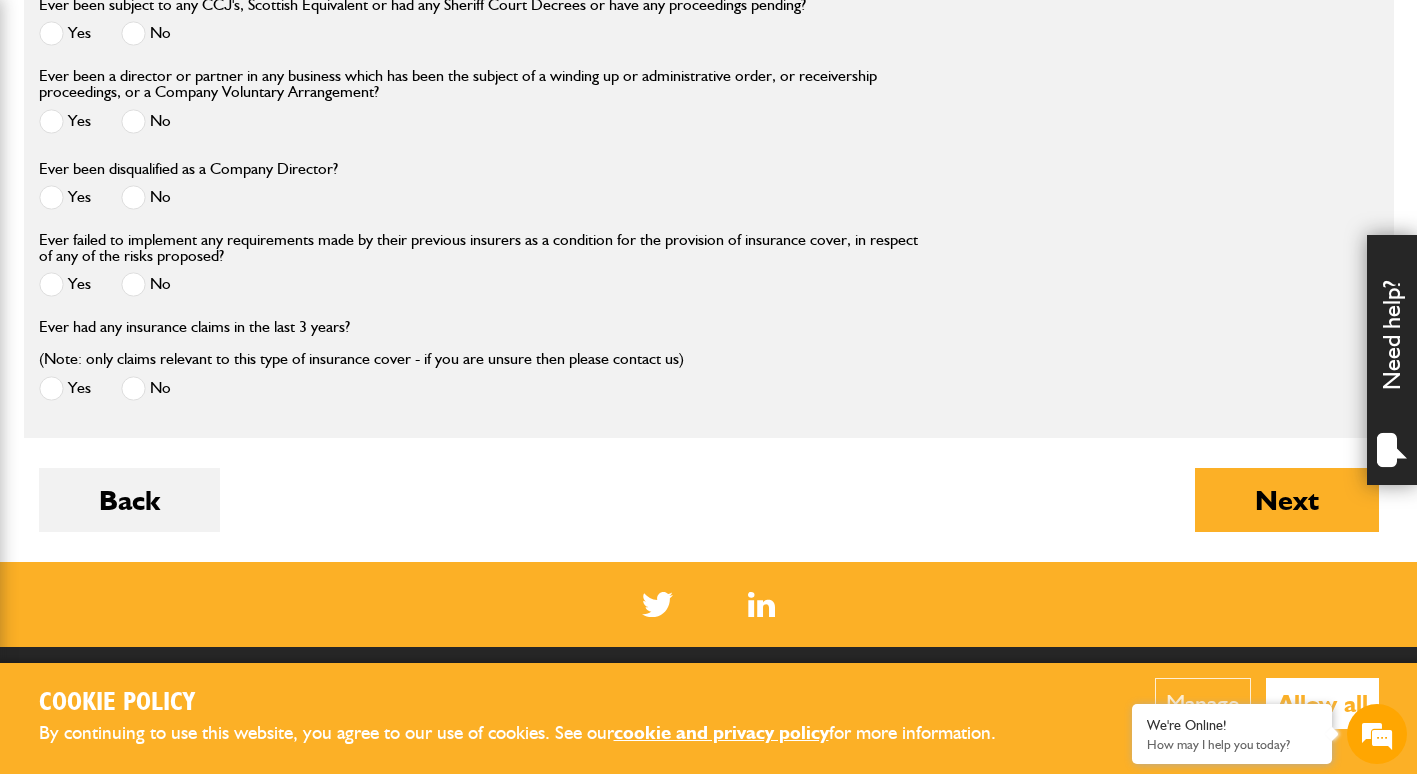 scroll, scrollTop: 2574, scrollLeft: 0, axis: vertical 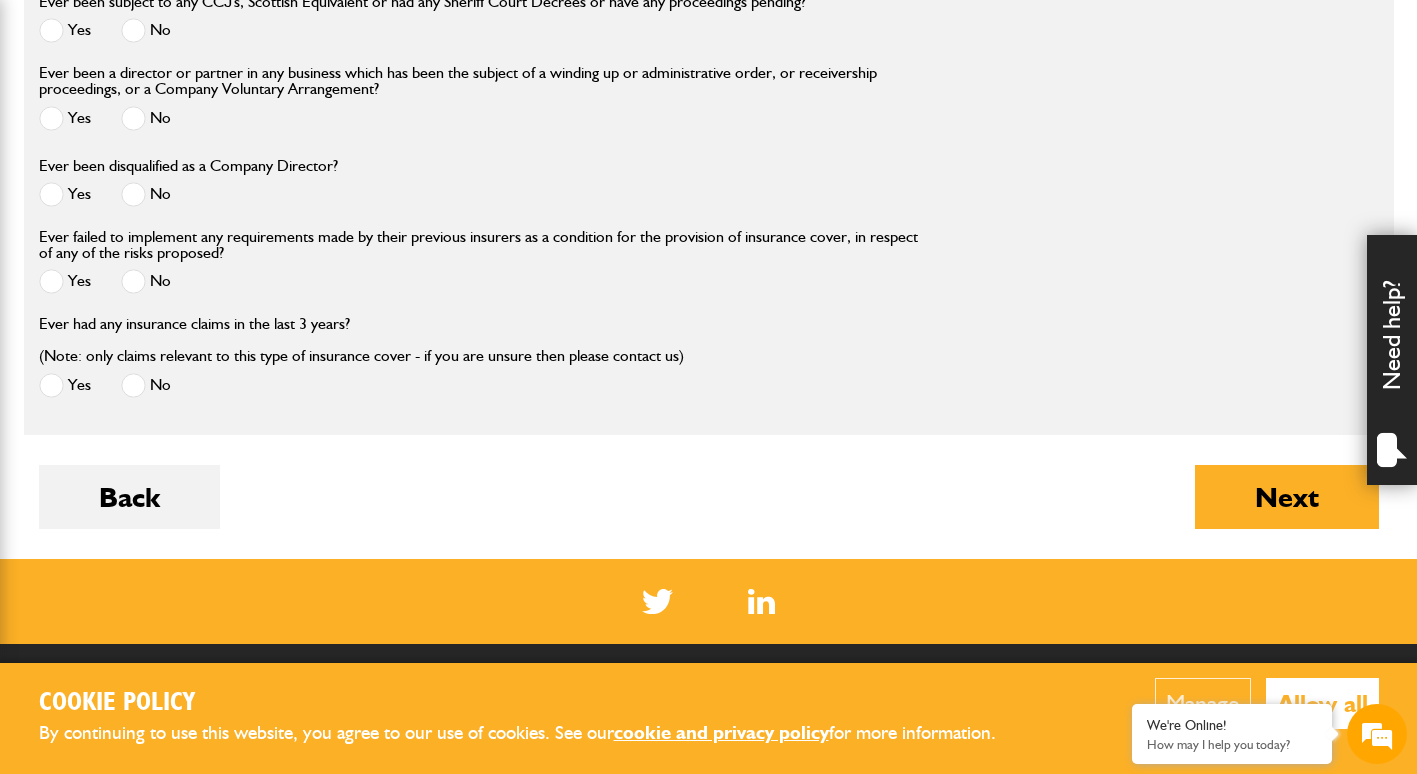 click at bounding box center (133, 385) 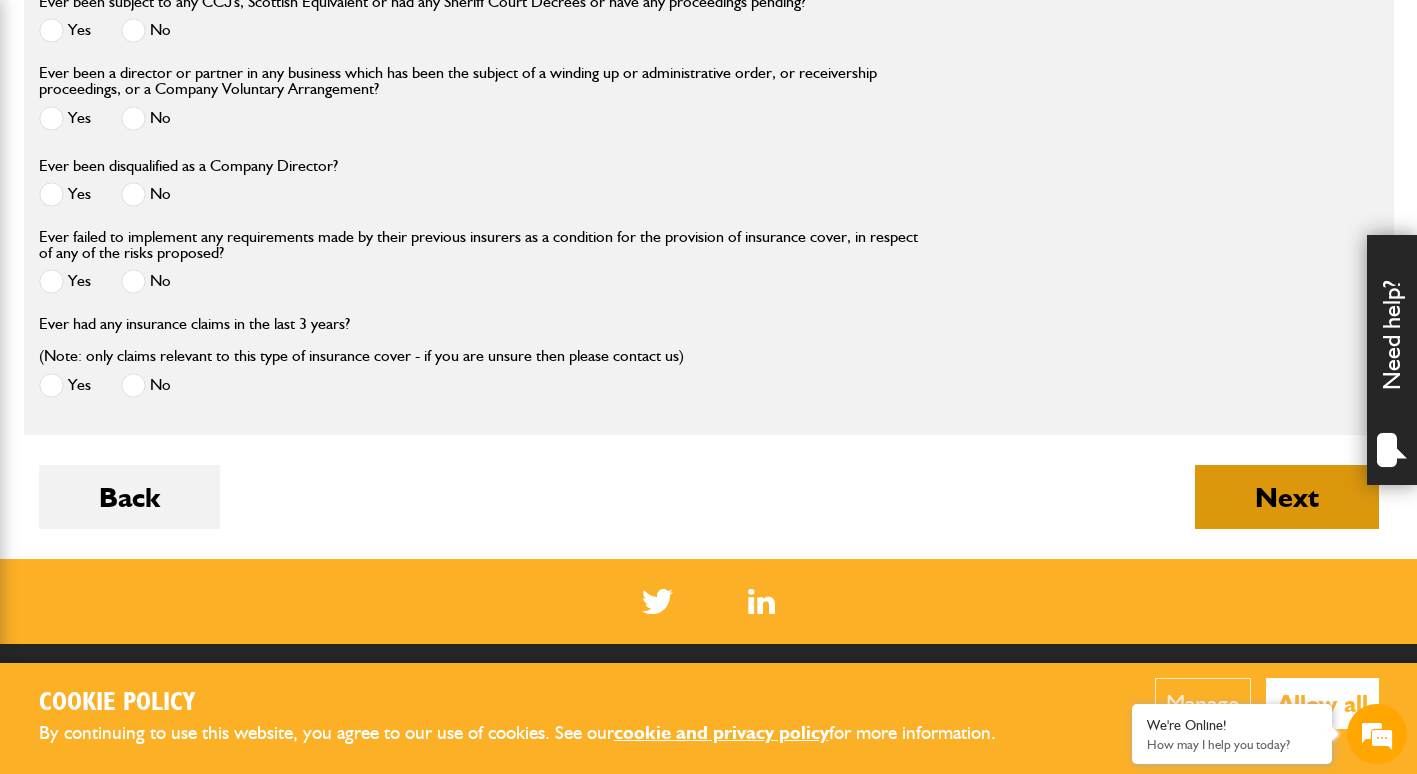 click on "Next" at bounding box center (1287, 497) 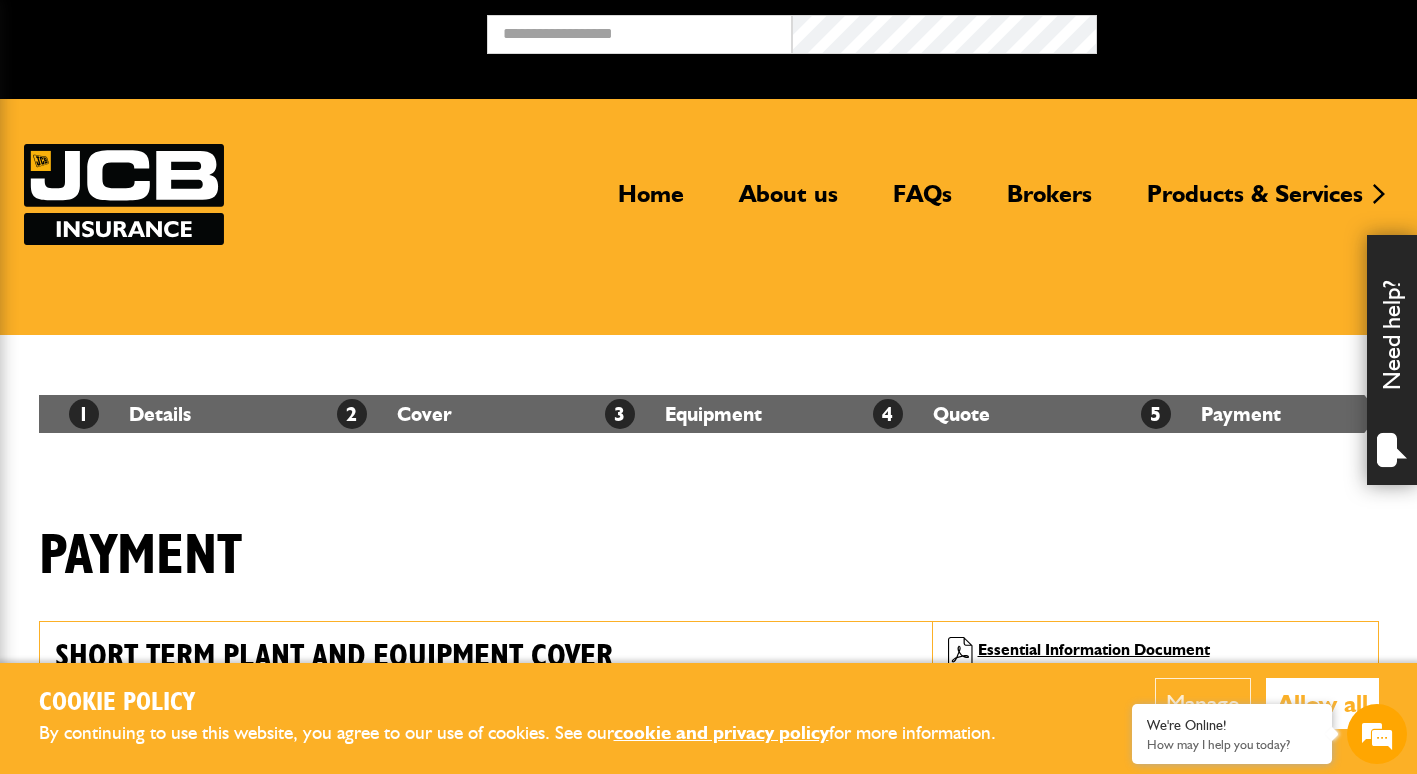 scroll, scrollTop: 0, scrollLeft: 0, axis: both 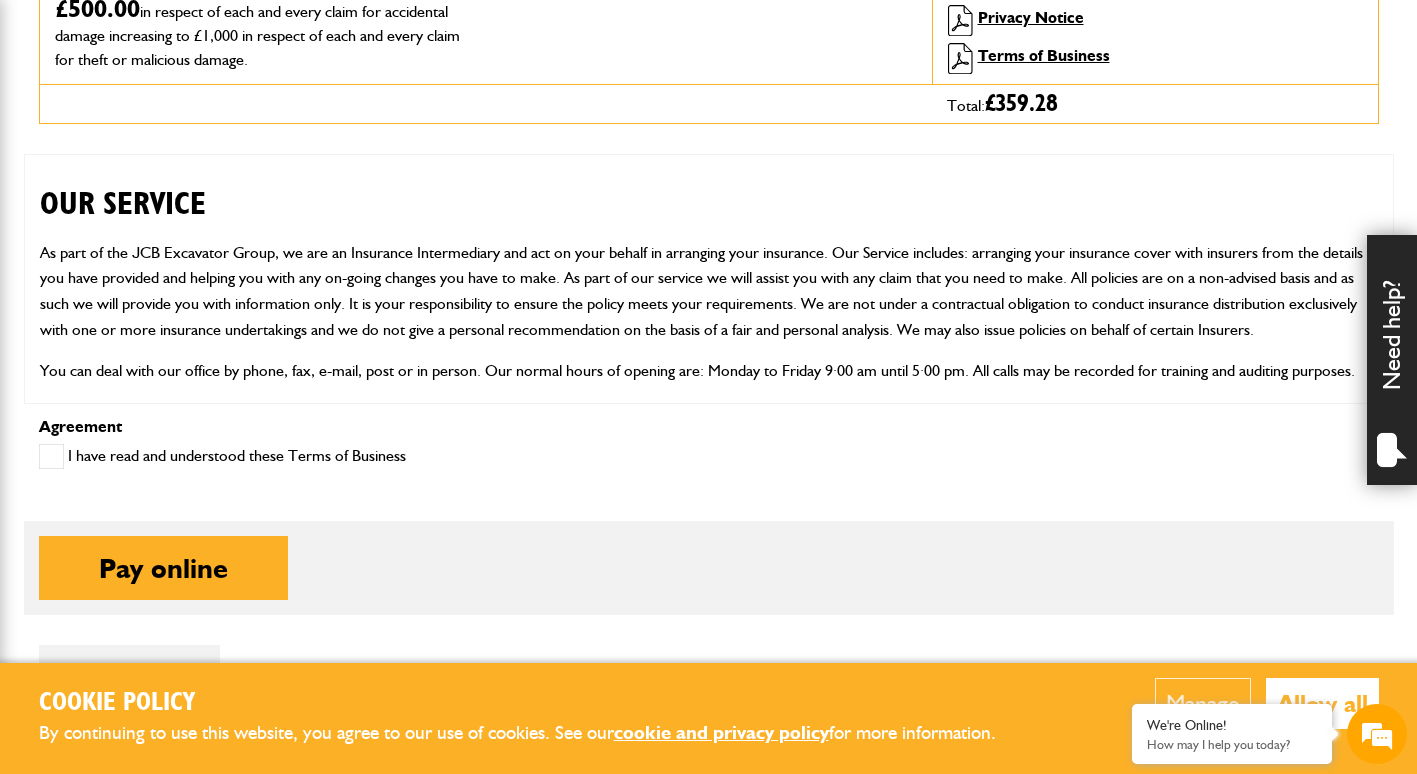 click at bounding box center (51, 456) 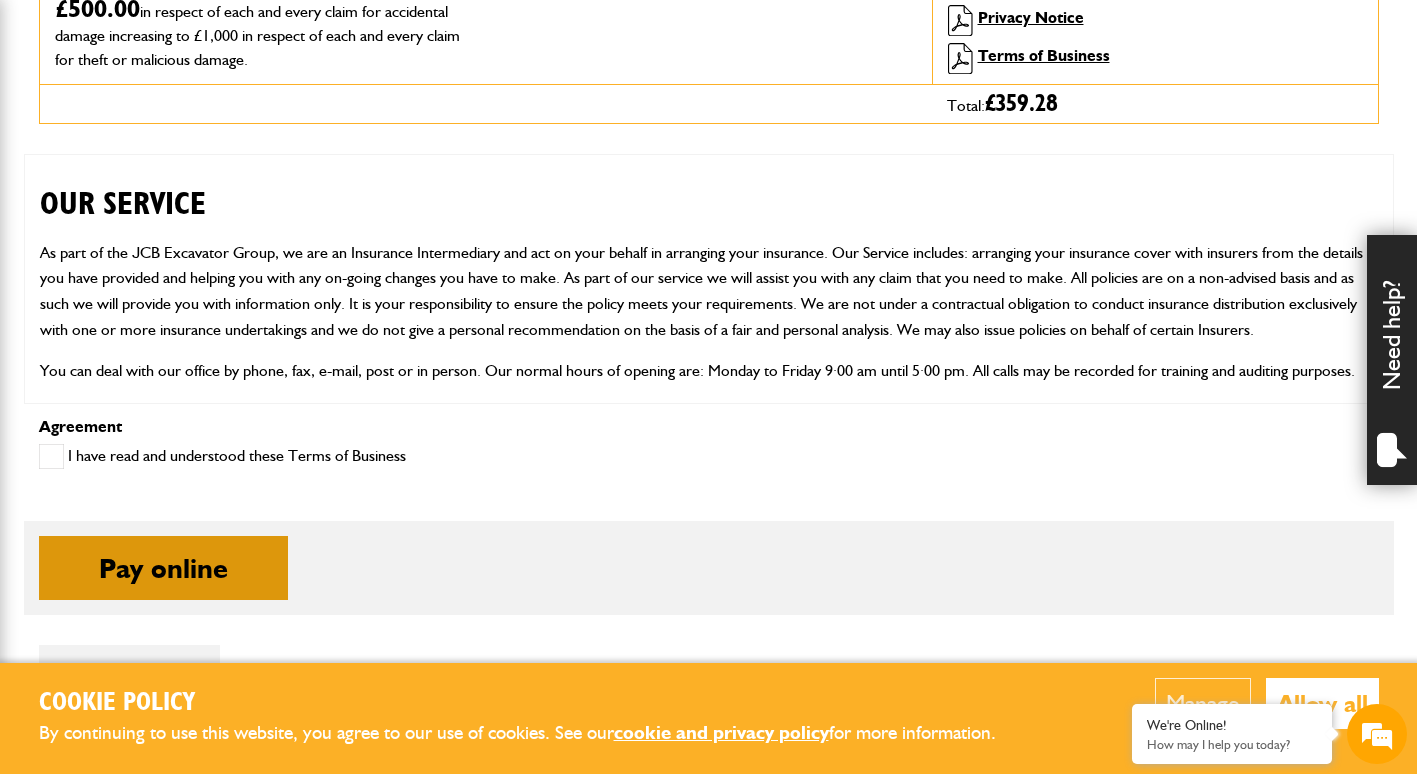 click on "Pay online" at bounding box center [163, 568] 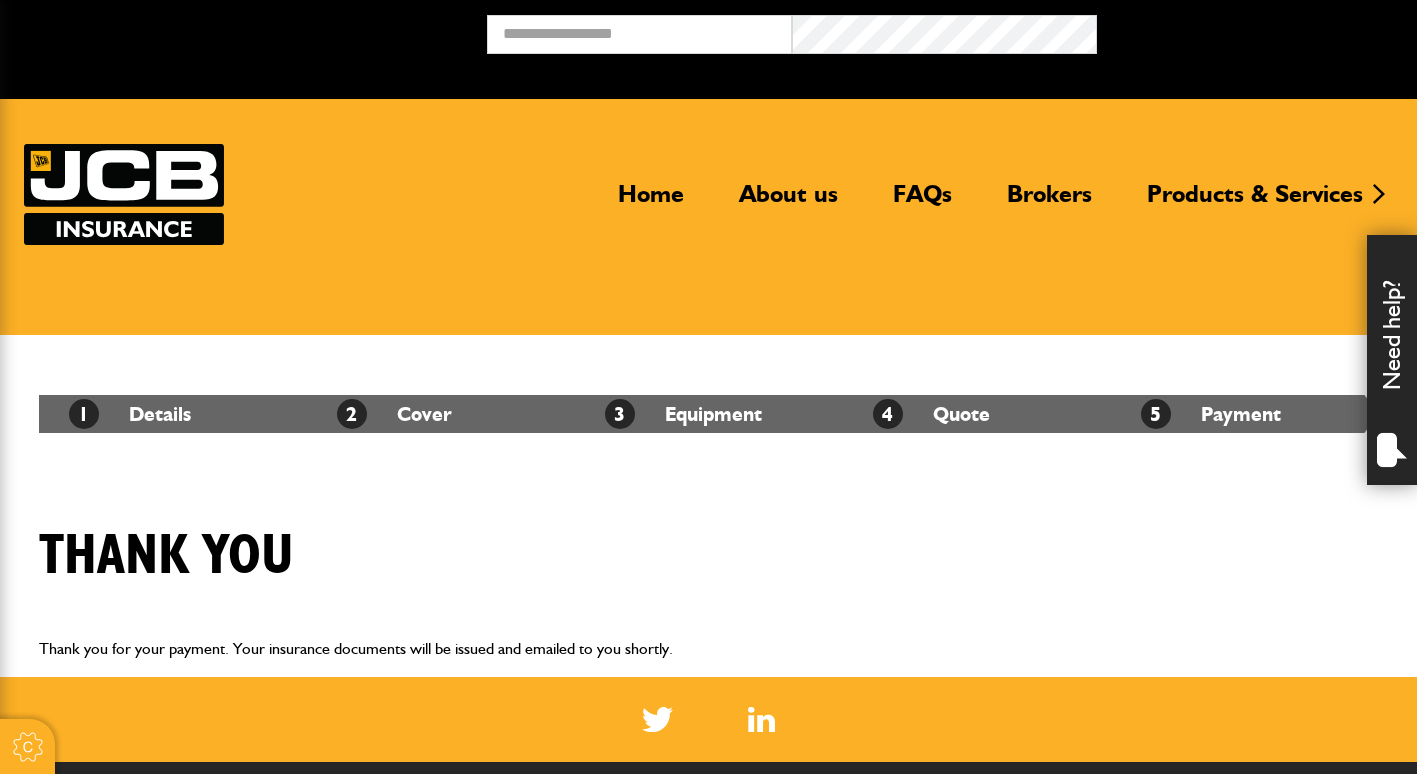scroll, scrollTop: 311, scrollLeft: 0, axis: vertical 